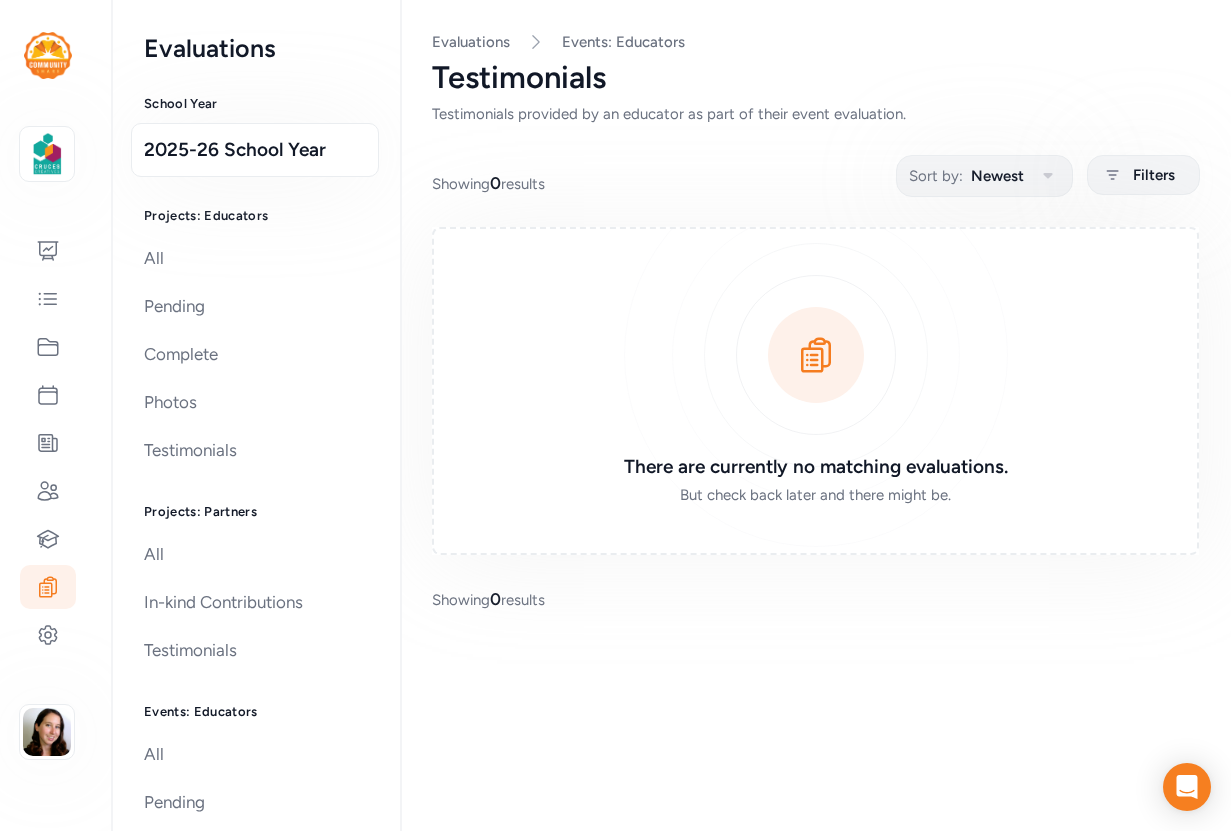 scroll, scrollTop: 0, scrollLeft: 0, axis: both 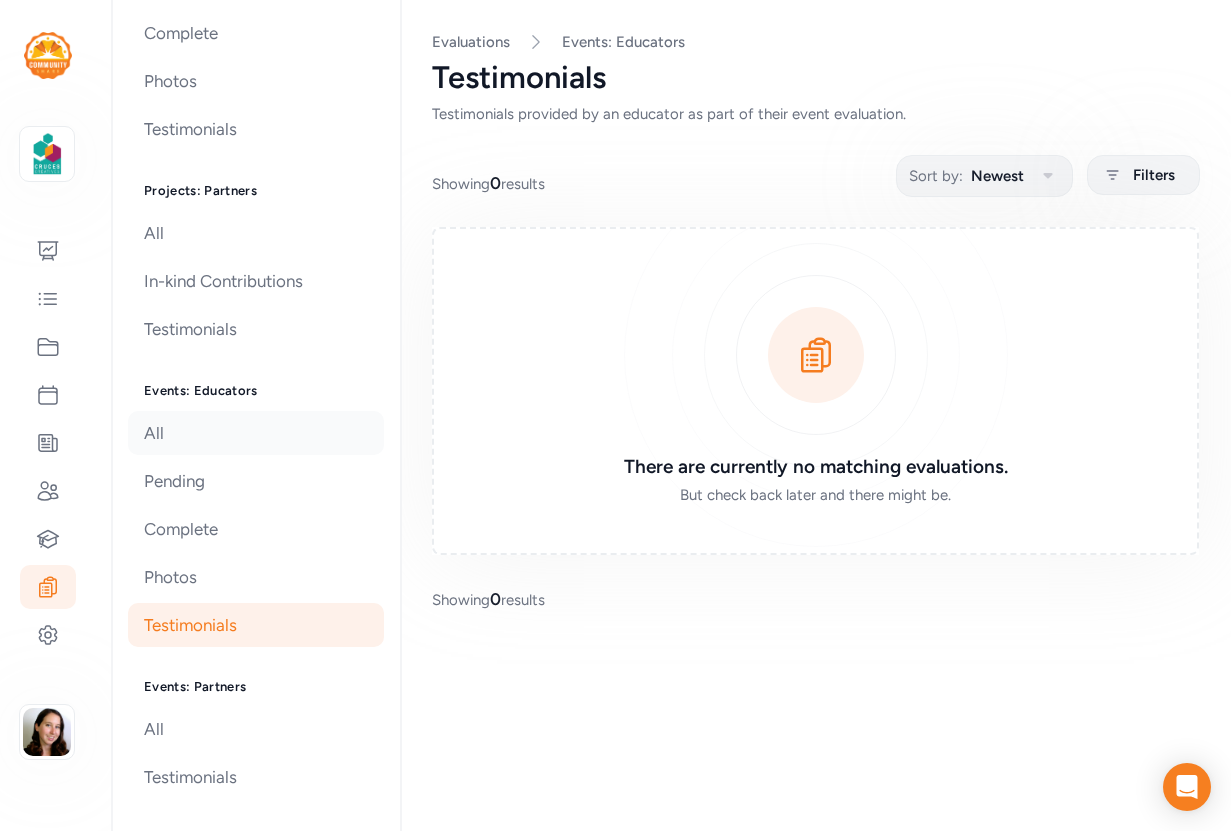 click on "All" at bounding box center (256, 433) 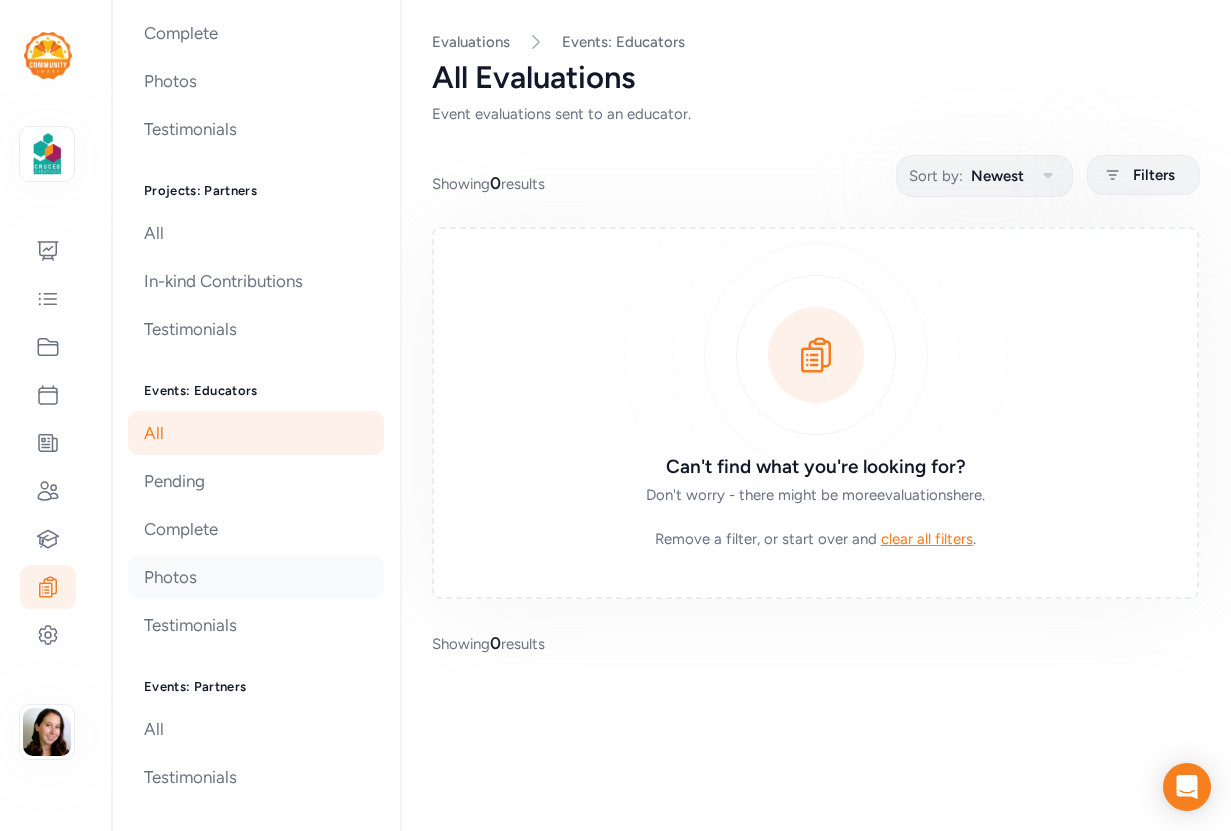 click on "Photos" at bounding box center (256, 577) 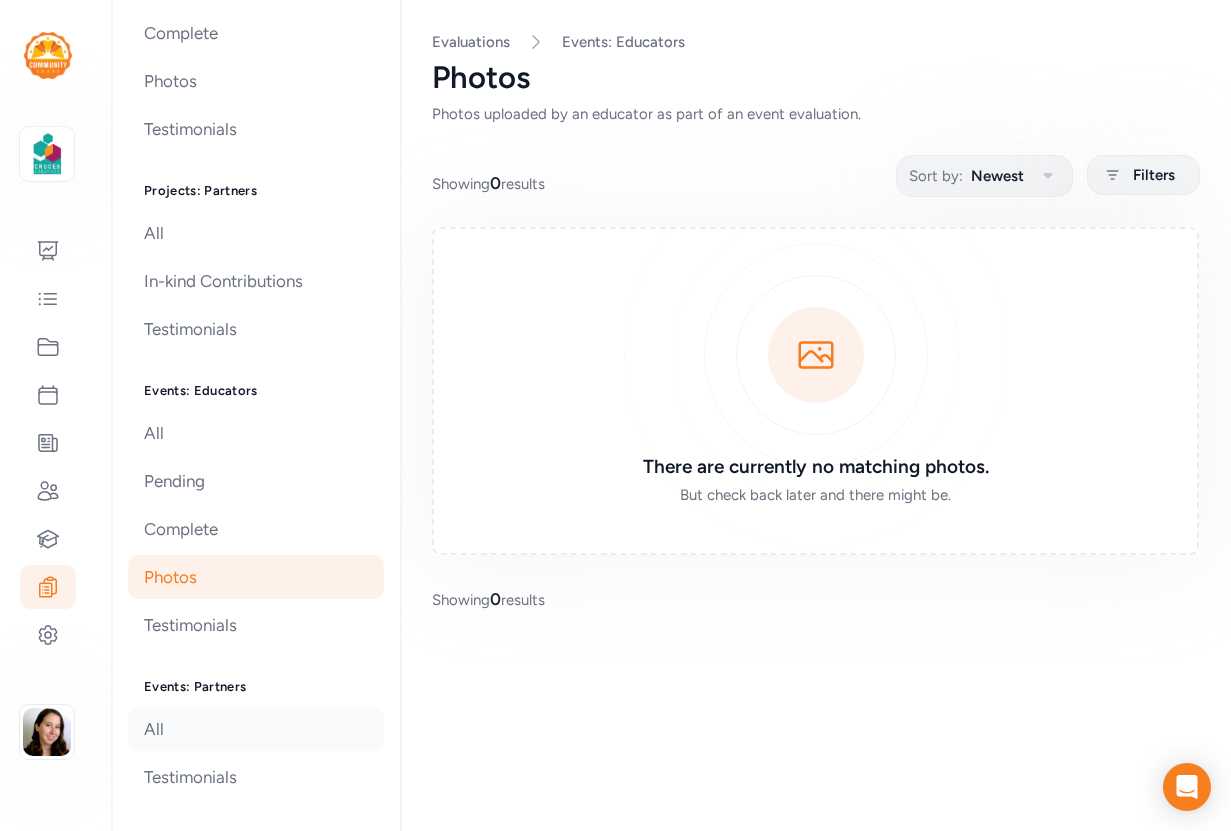 click on "All" at bounding box center (256, 729) 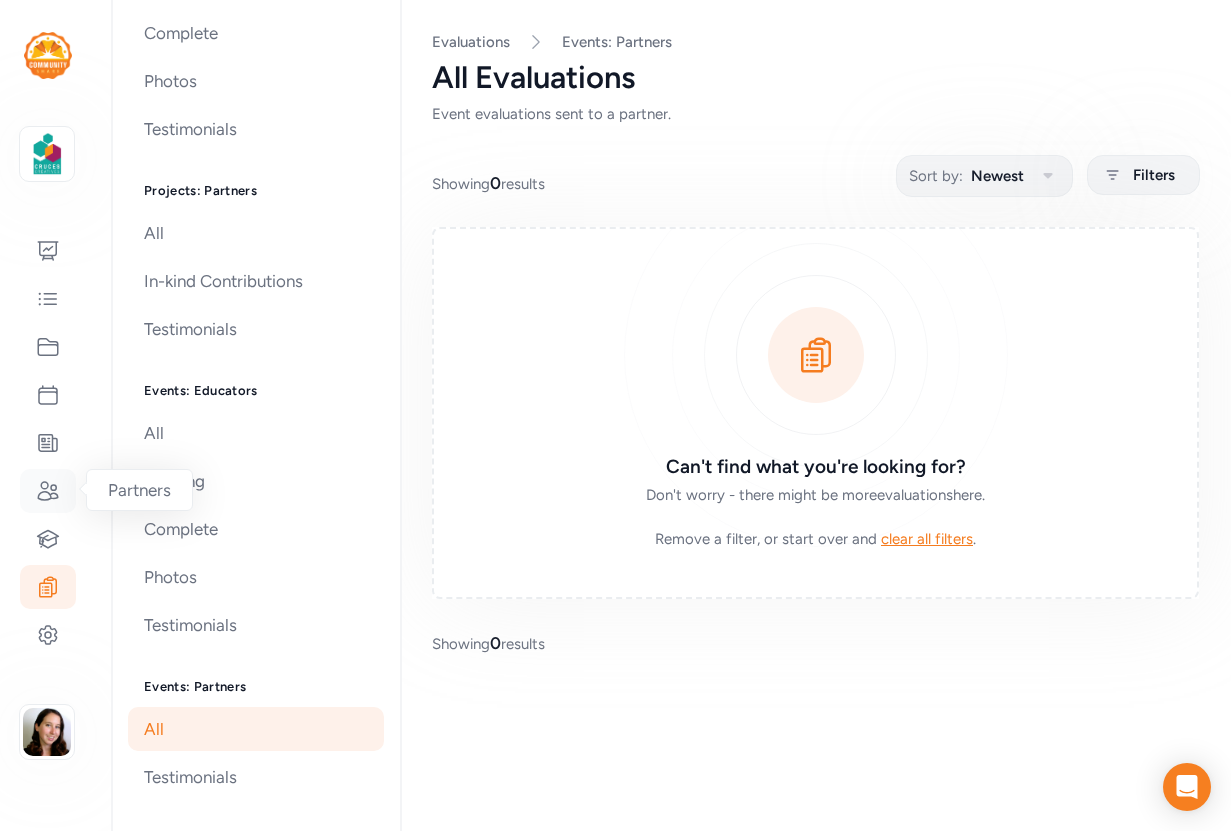 click 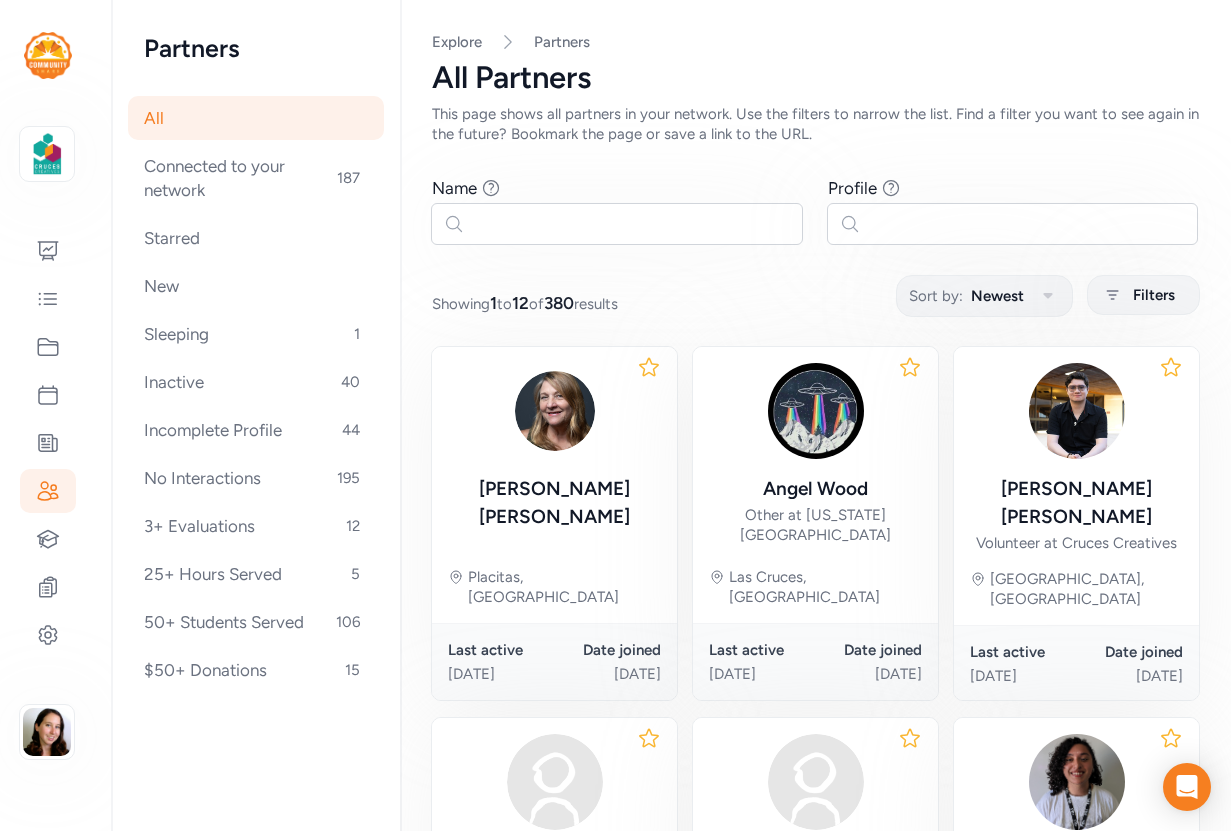 scroll, scrollTop: 142, scrollLeft: 0, axis: vertical 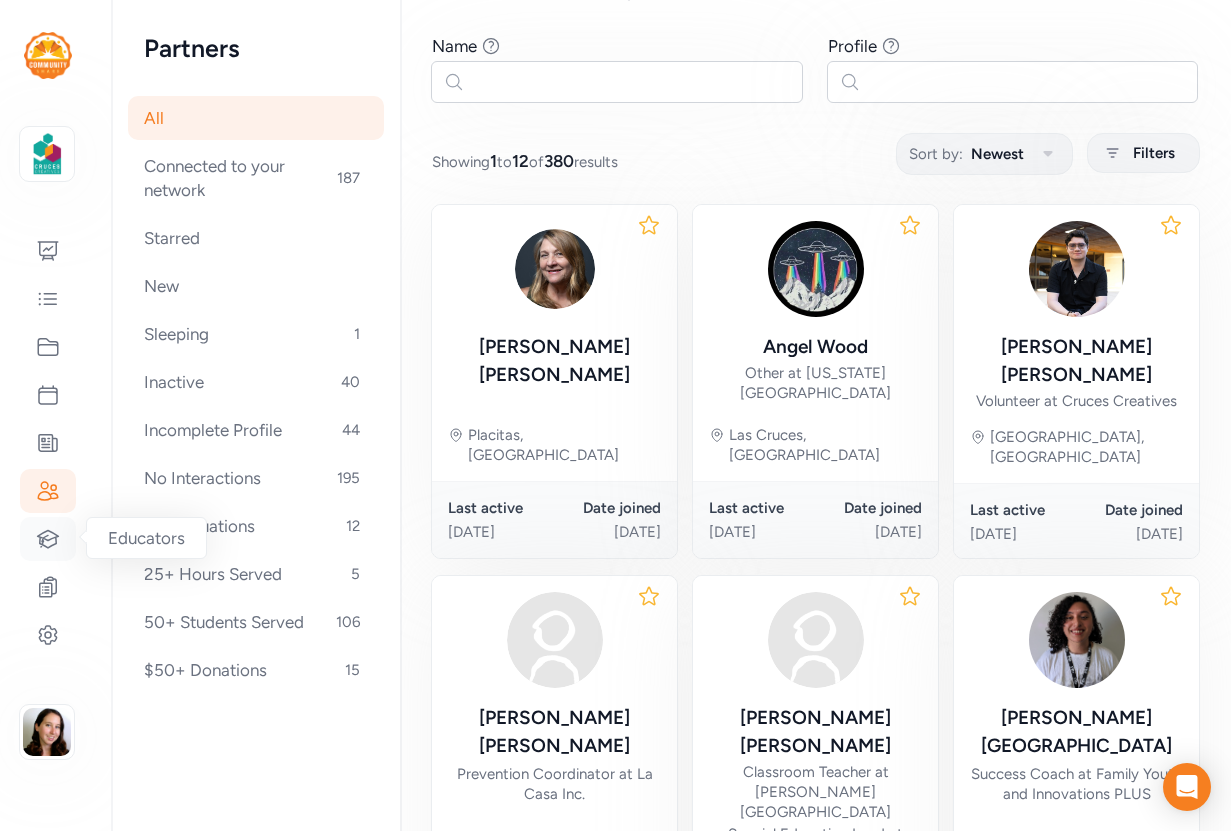 click 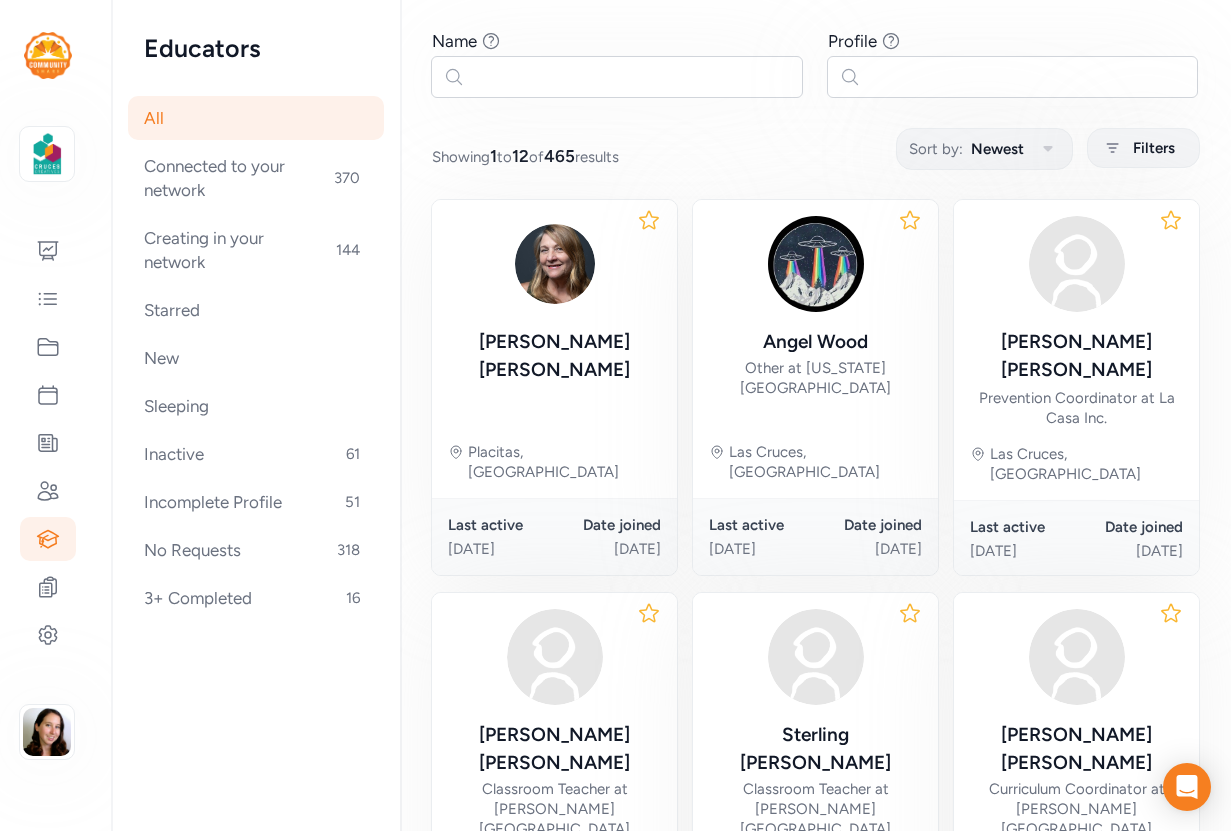 scroll, scrollTop: 0, scrollLeft: 0, axis: both 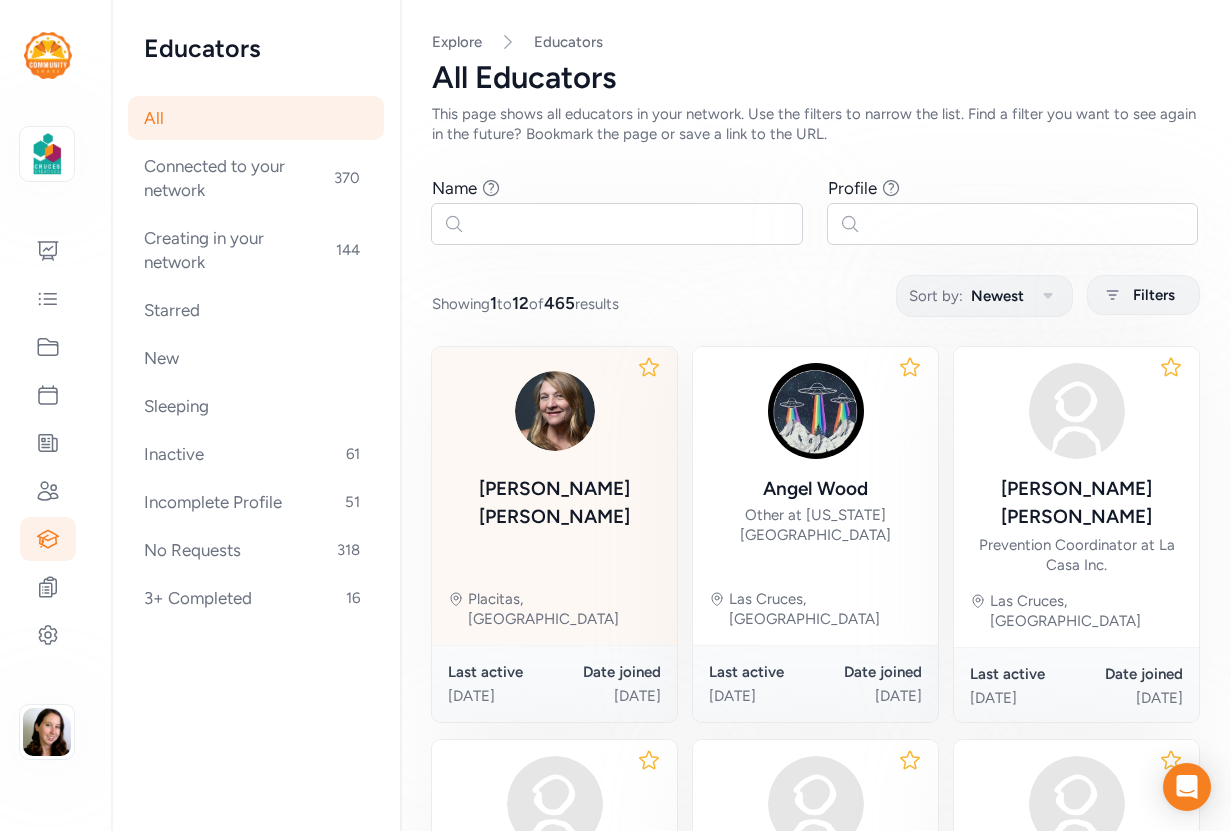 click on "[PERSON_NAME]" at bounding box center (554, 503) 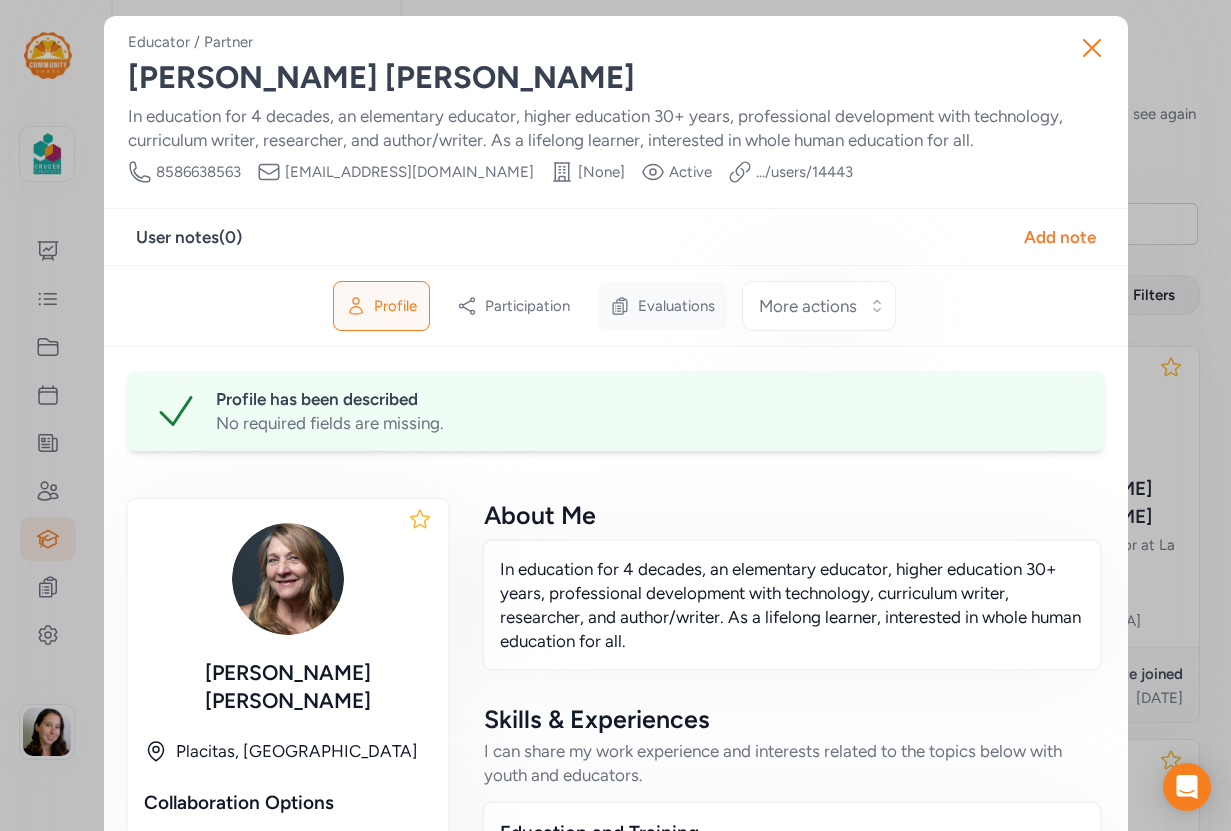 click on "Evaluations" at bounding box center [676, 306] 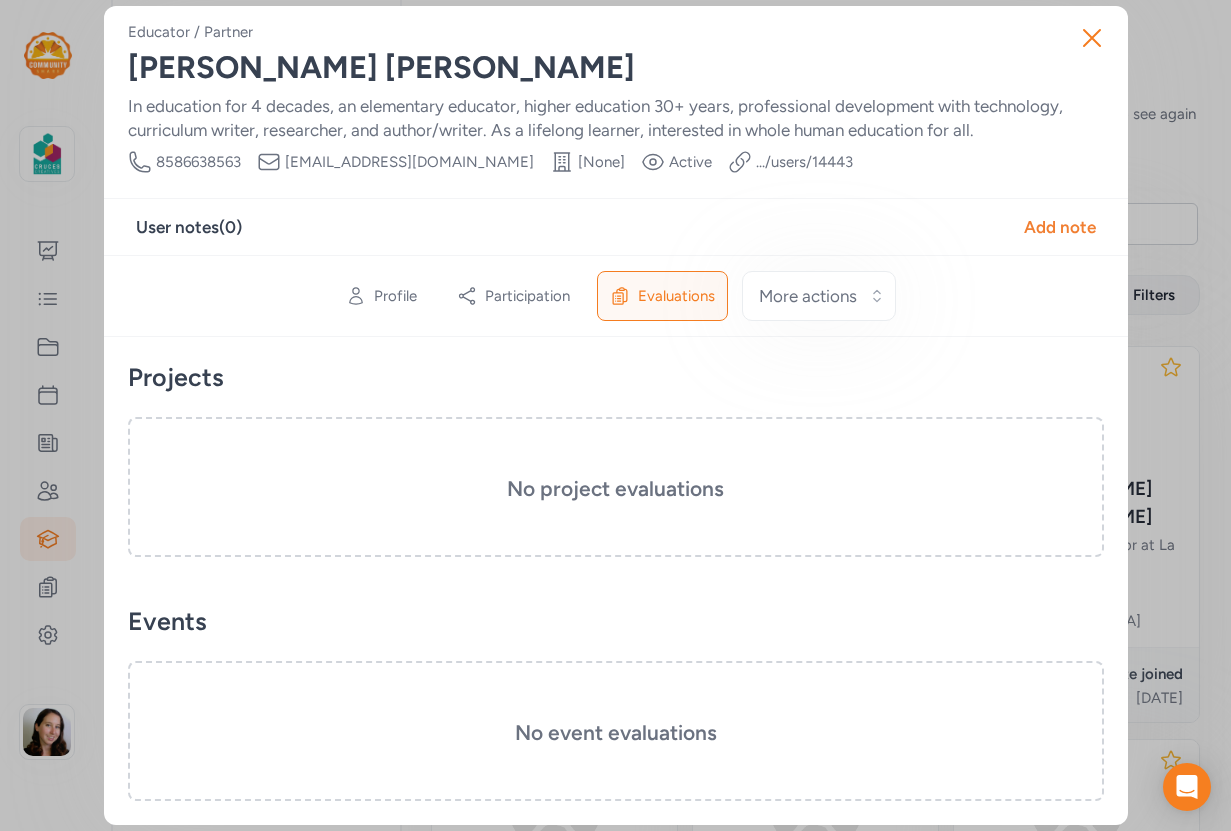 scroll, scrollTop: 20, scrollLeft: 0, axis: vertical 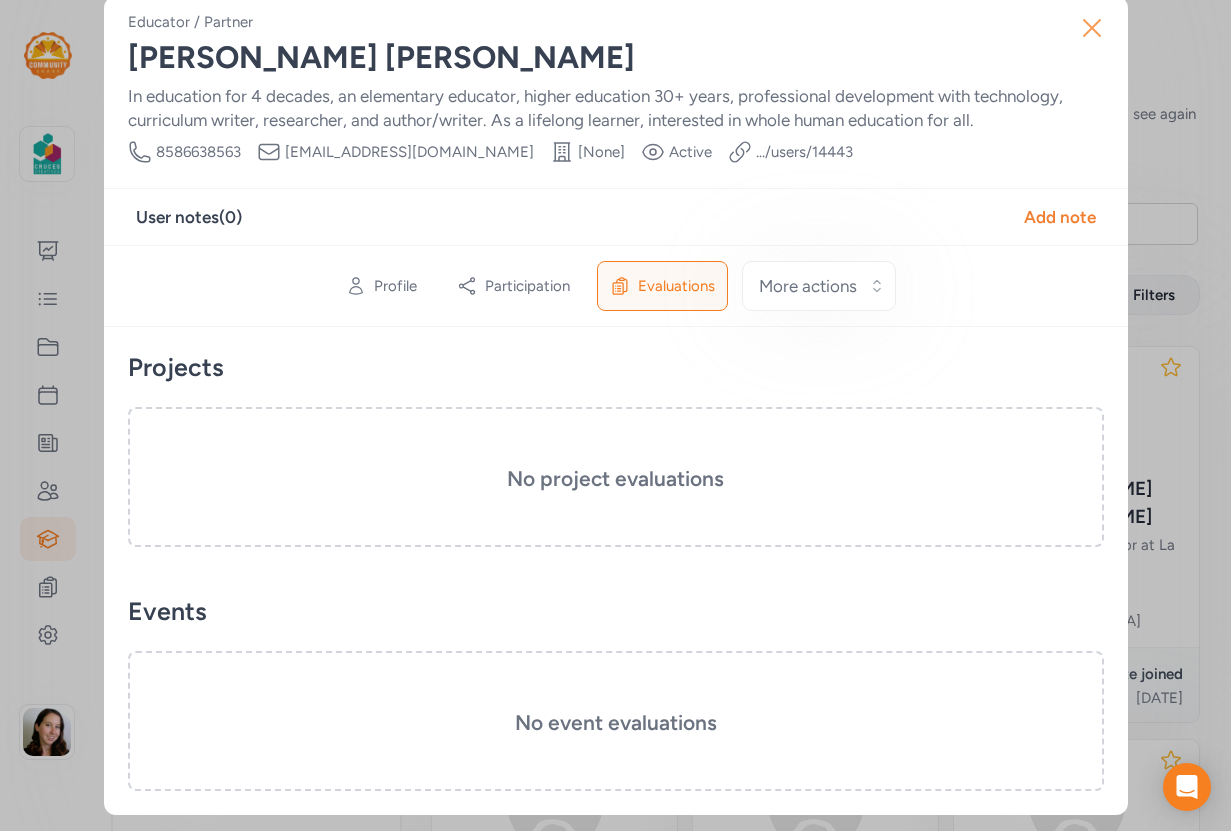 click 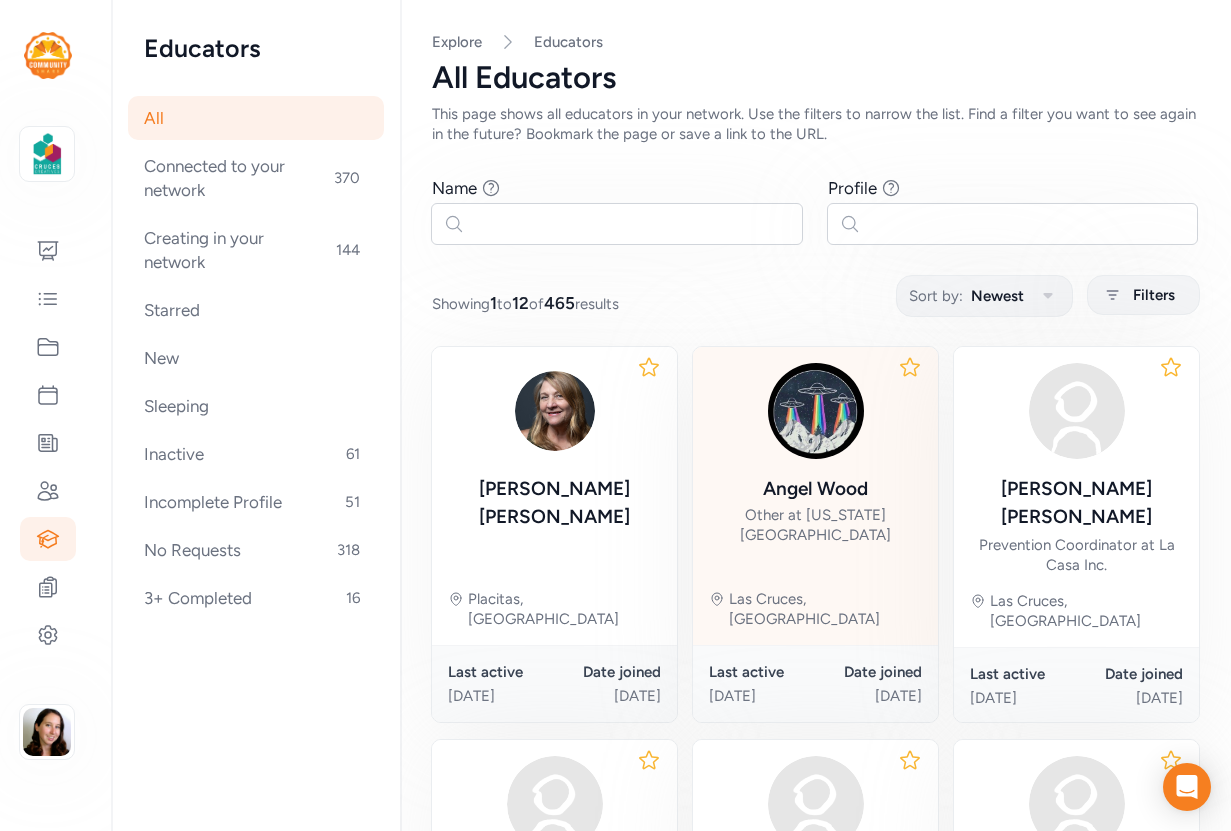 click on "[PERSON_NAME]" at bounding box center (815, 489) 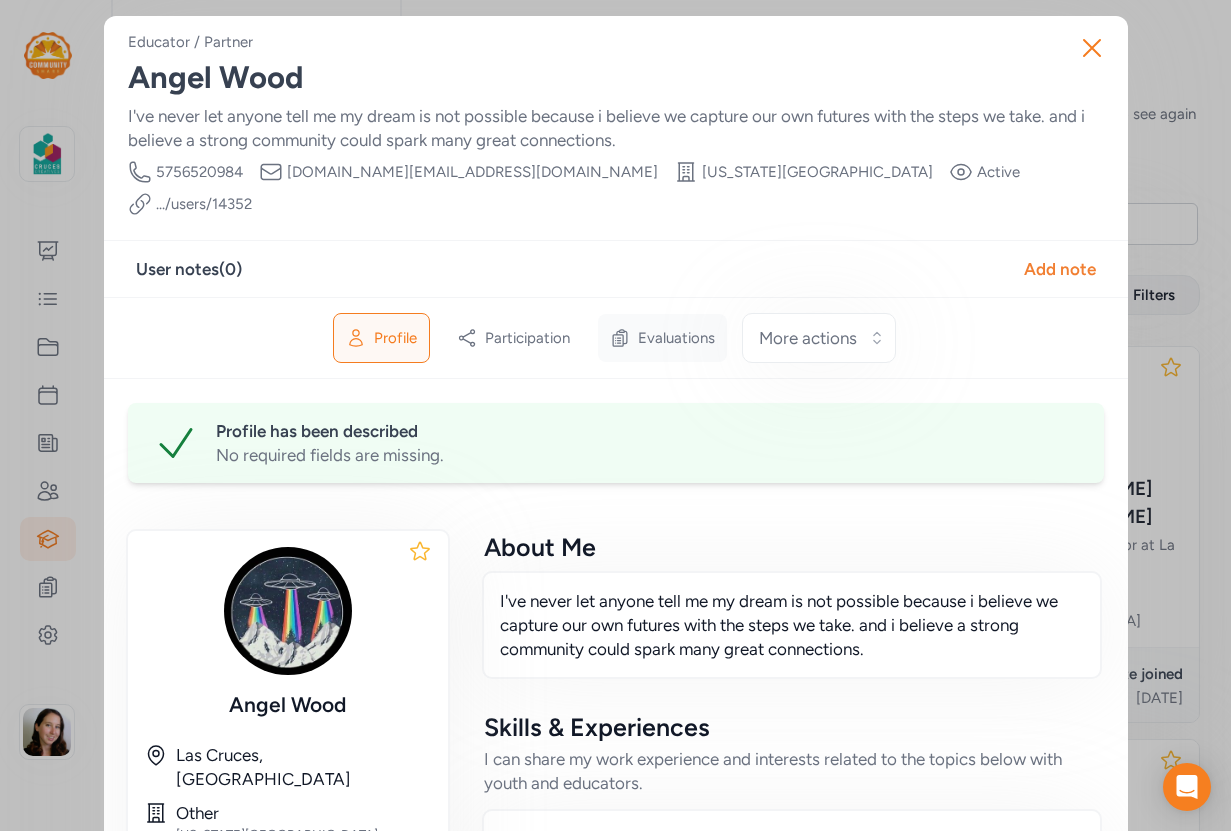 click on "Evaluations" at bounding box center [662, 338] 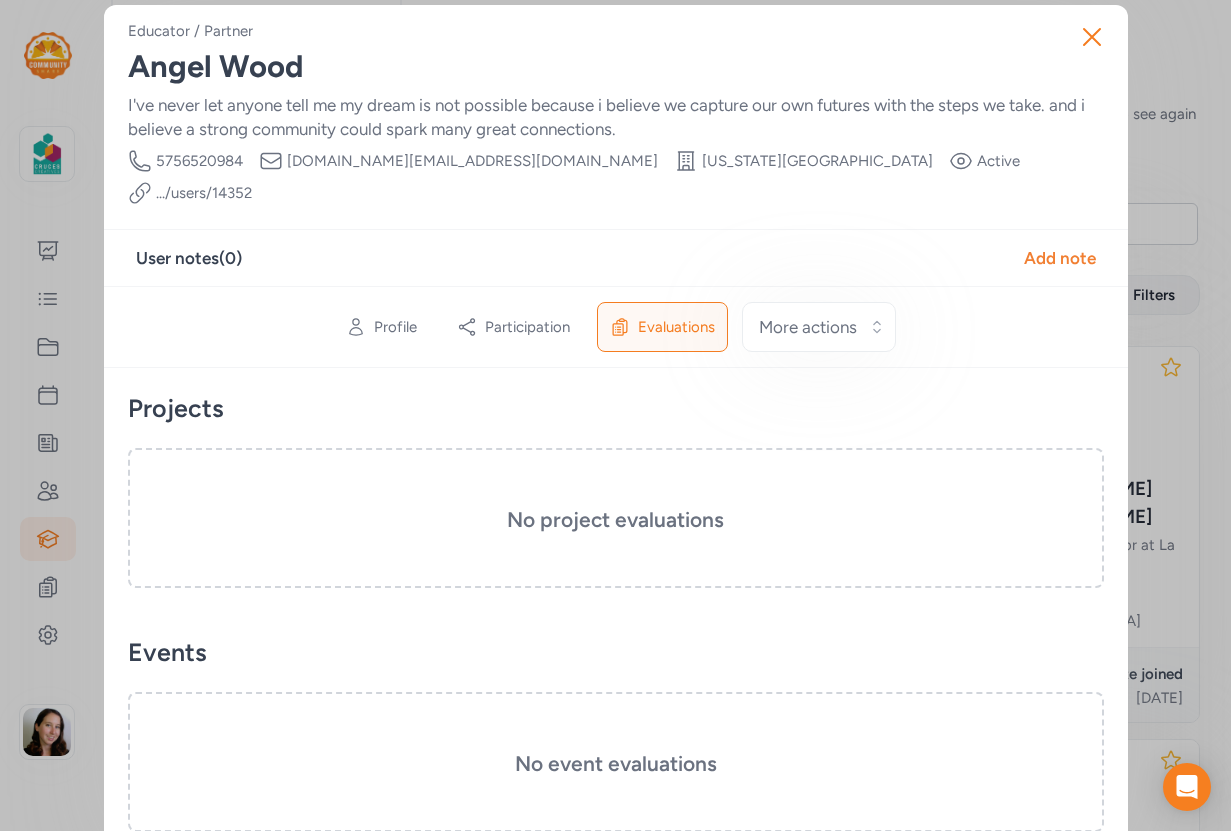 scroll, scrollTop: 20, scrollLeft: 0, axis: vertical 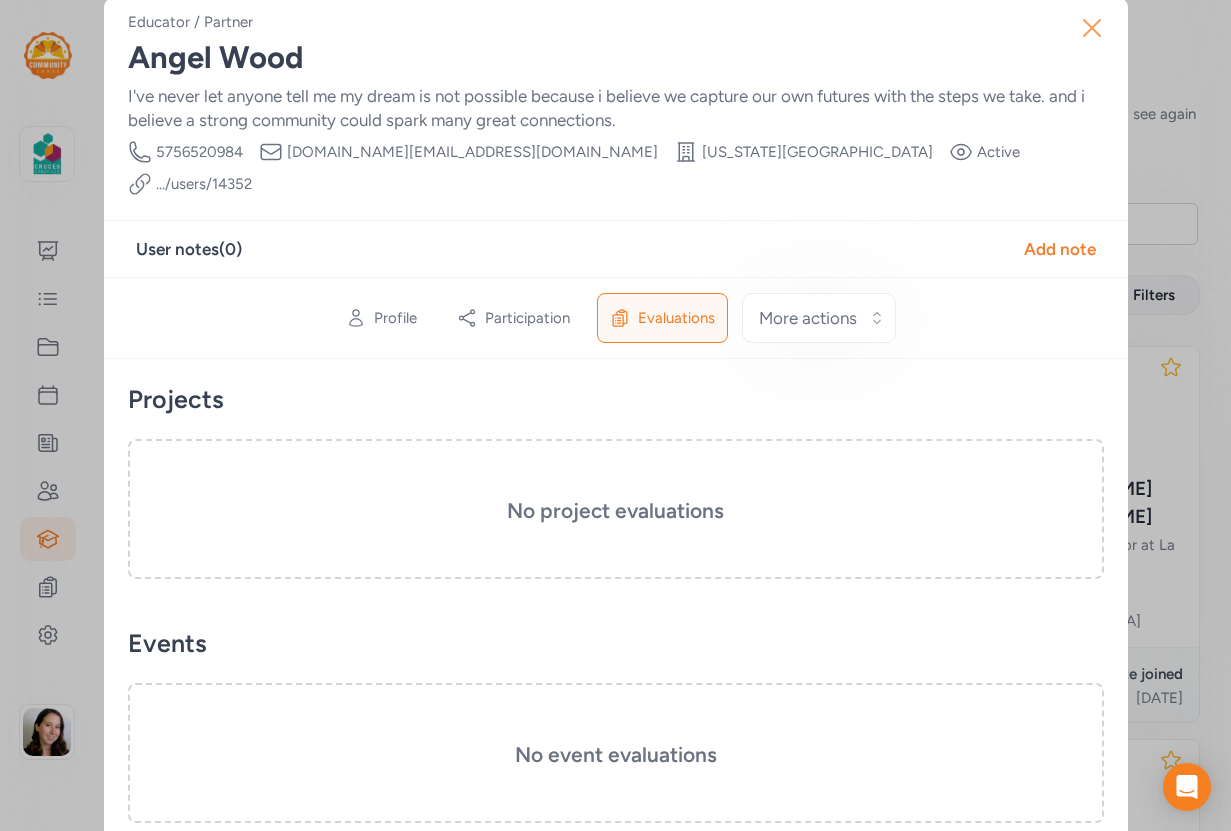 click 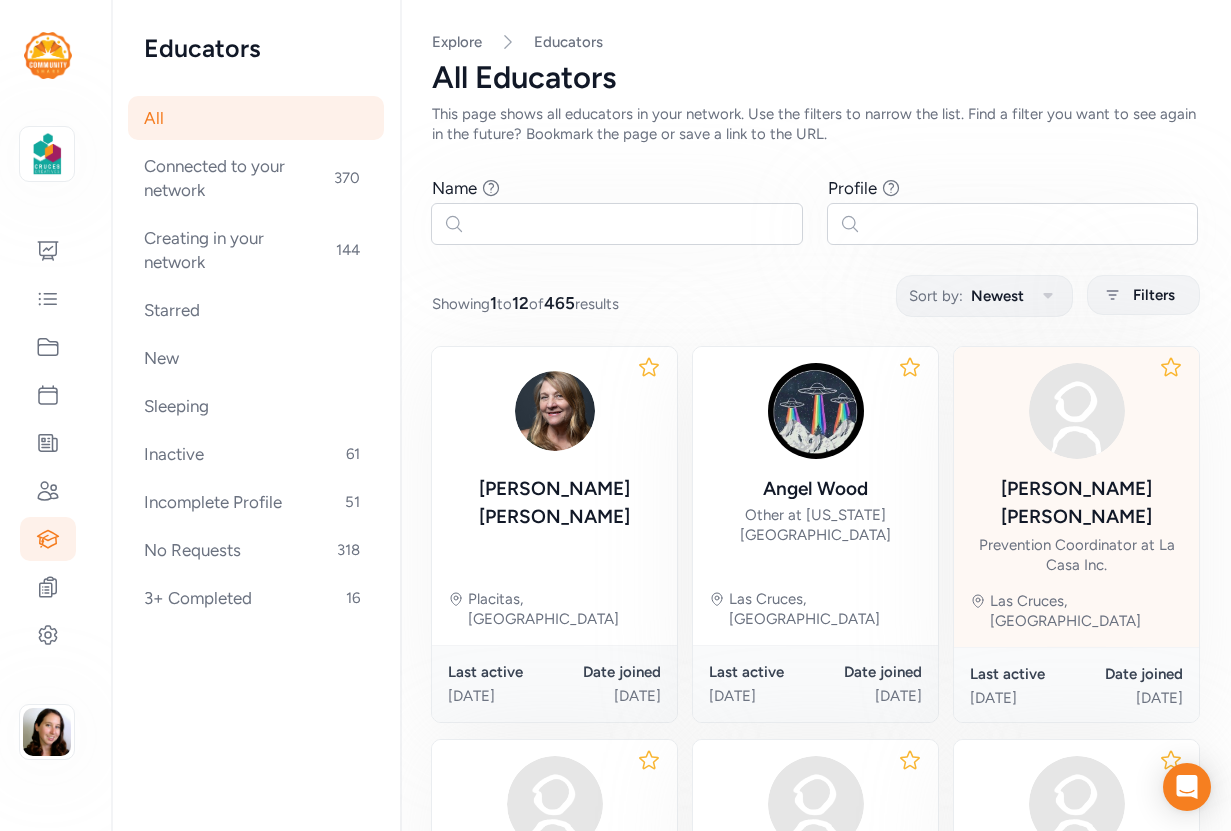 click on "Prevention Coordinator at La Casa Inc." at bounding box center (1076, 555) 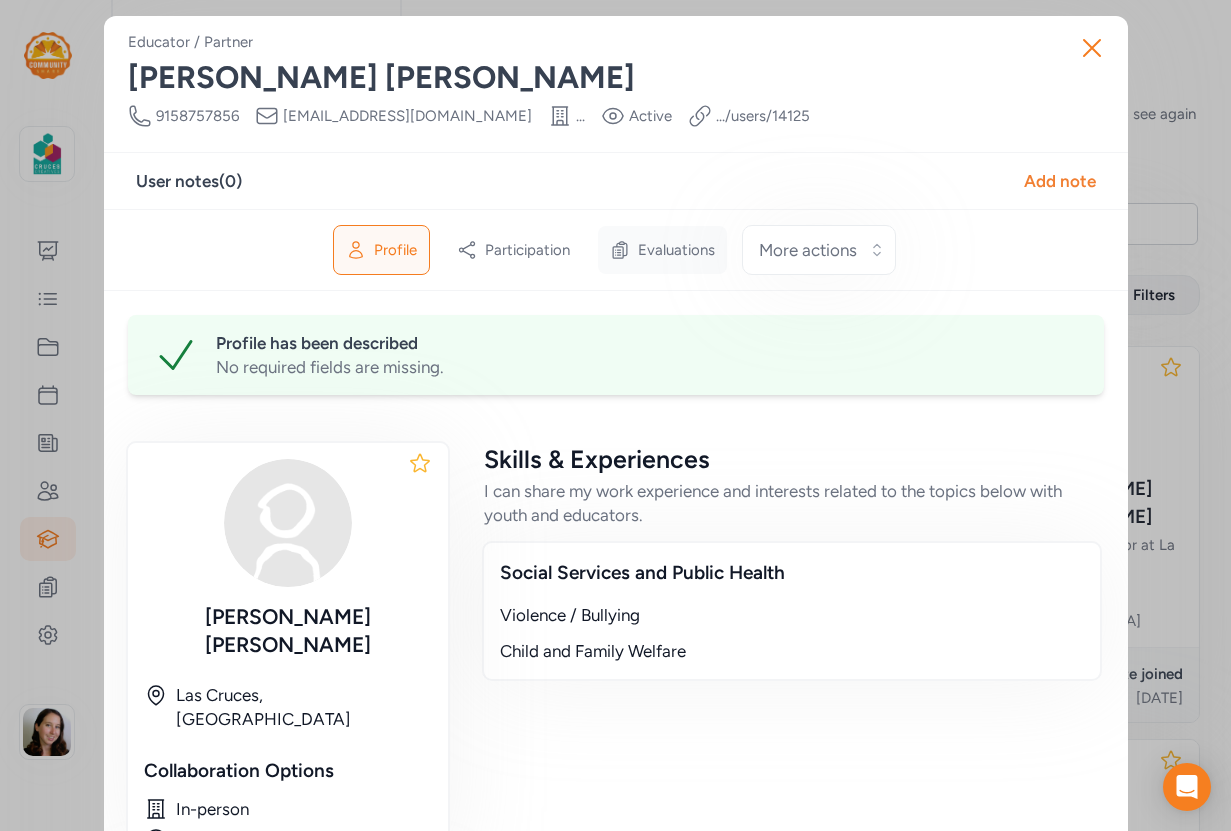 click on "Evaluations" at bounding box center [676, 250] 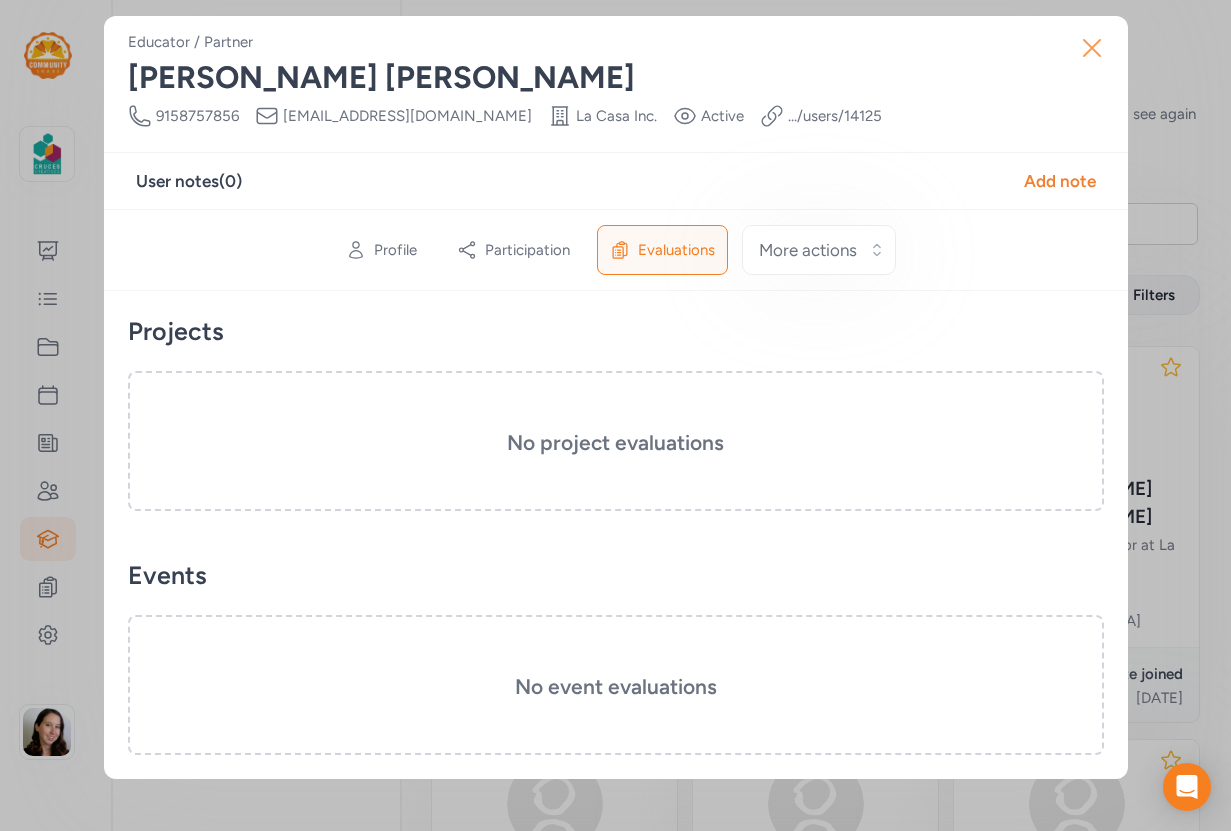 click 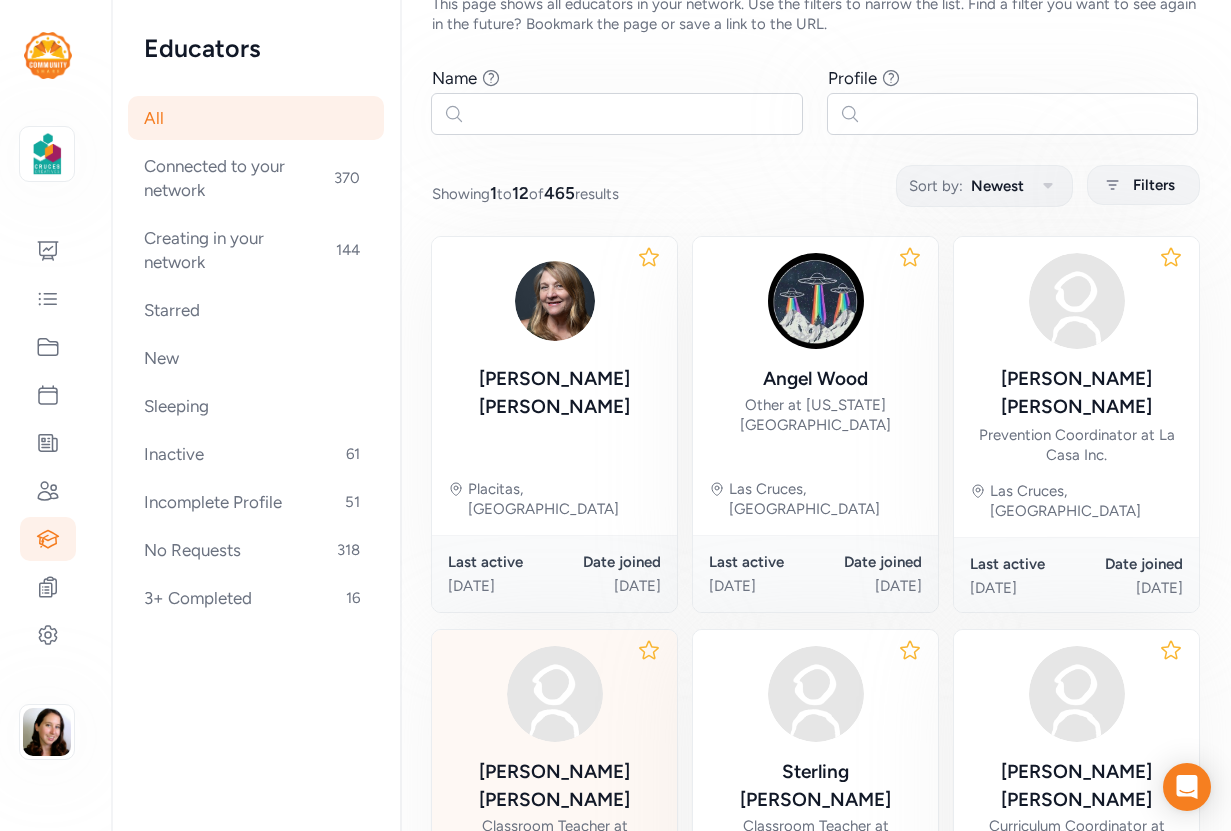 scroll, scrollTop: 404, scrollLeft: 0, axis: vertical 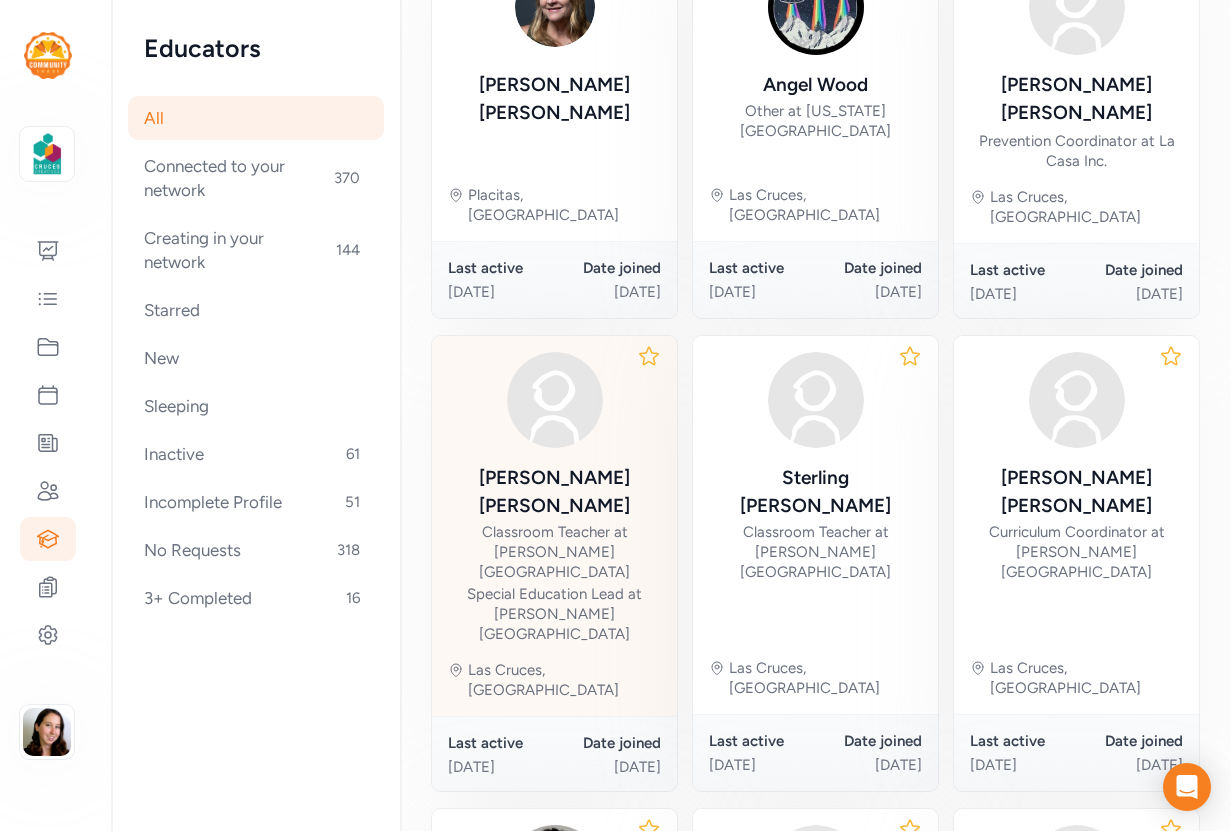 click on "[PERSON_NAME] Classroom Teacher at [PERSON_NAME][GEOGRAPHIC_DATA] Special Education Lead at [PERSON_NAME][GEOGRAPHIC_DATA] [GEOGRAPHIC_DATA], [GEOGRAPHIC_DATA]" at bounding box center (554, 526) 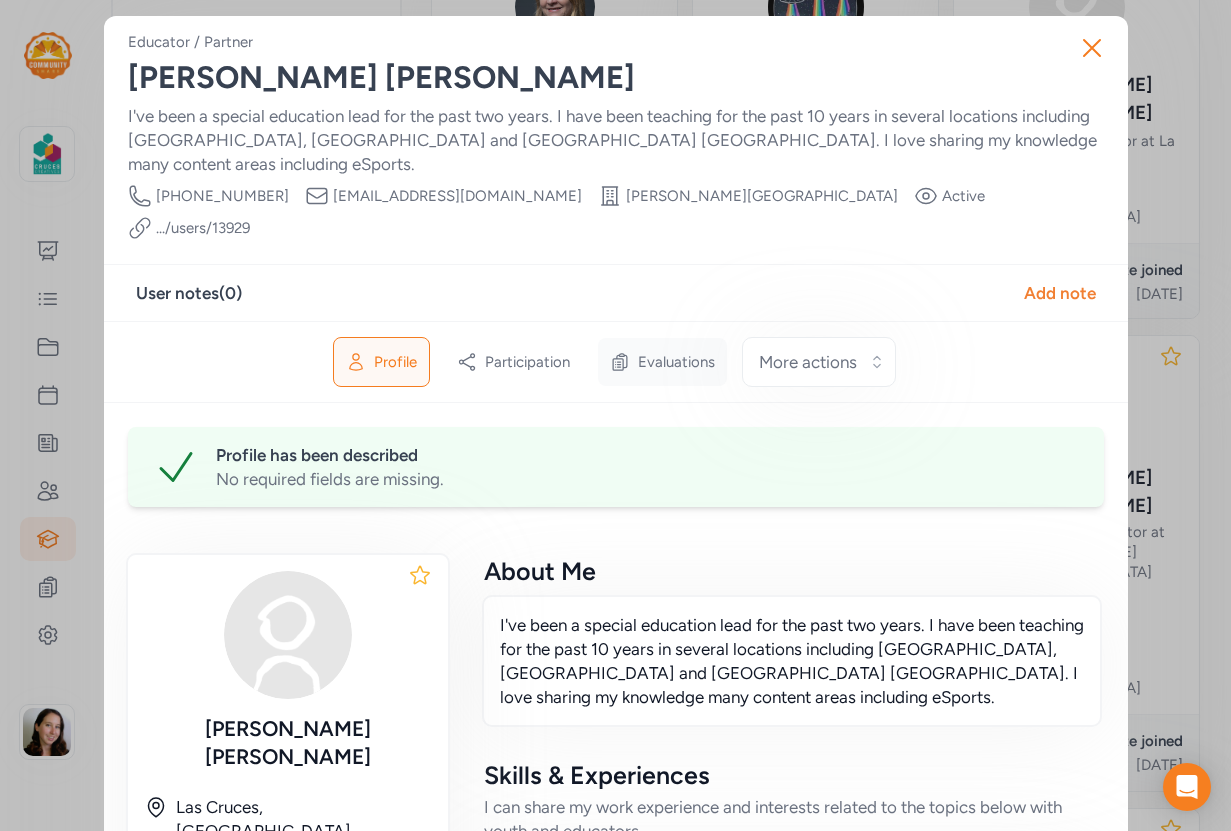 click on "Evaluations" at bounding box center [676, 362] 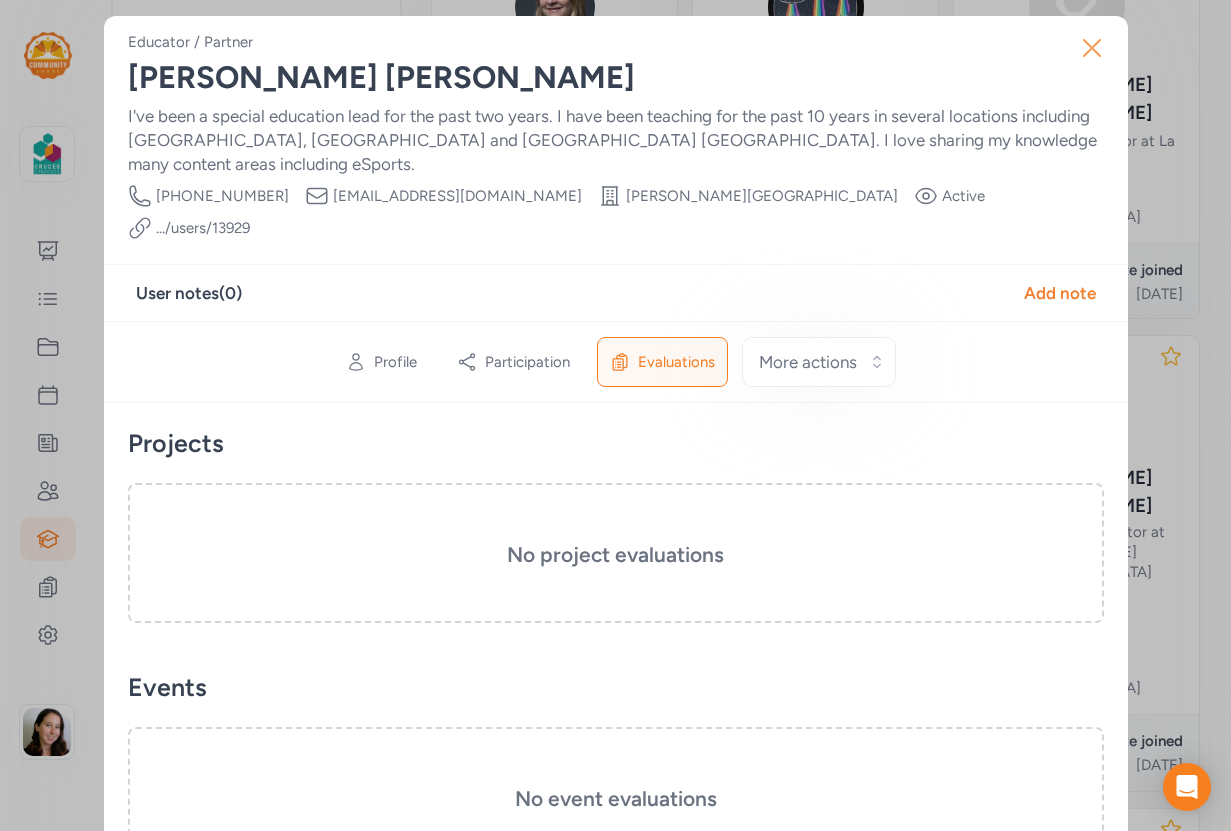 click 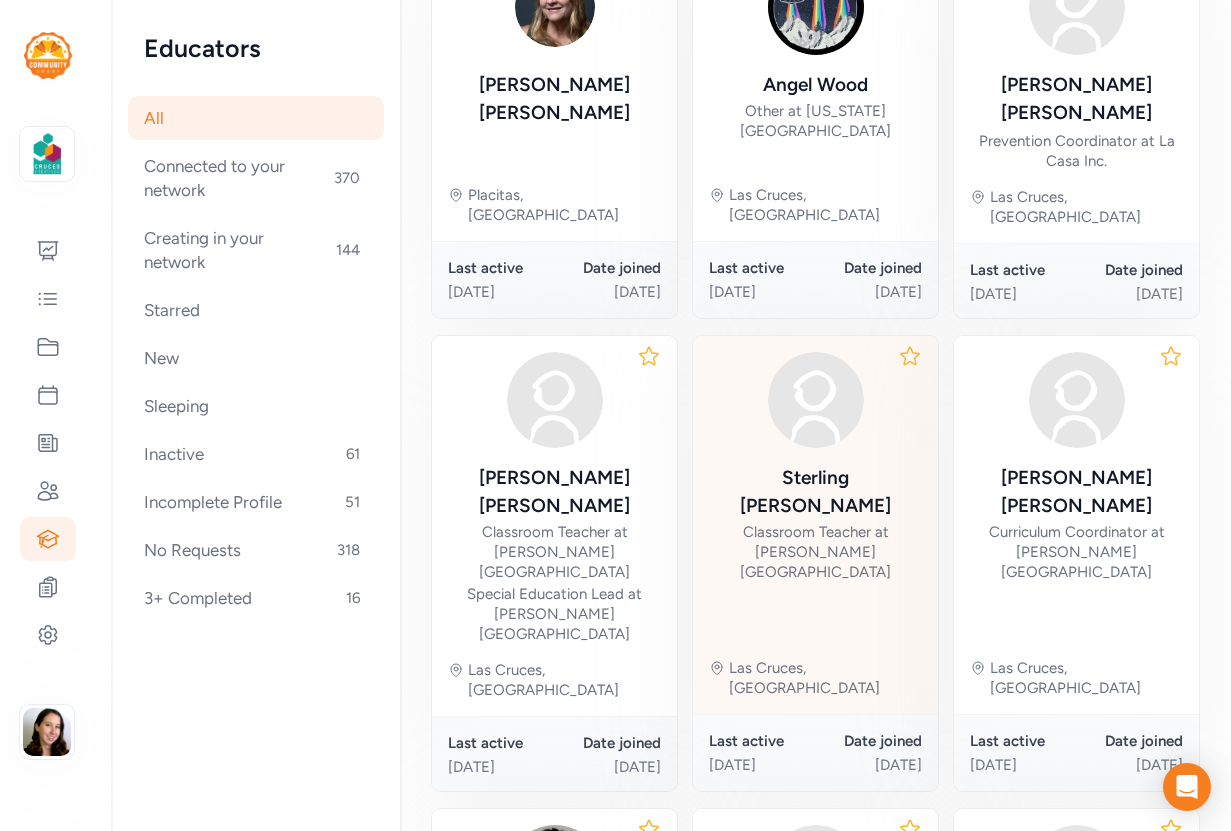 click 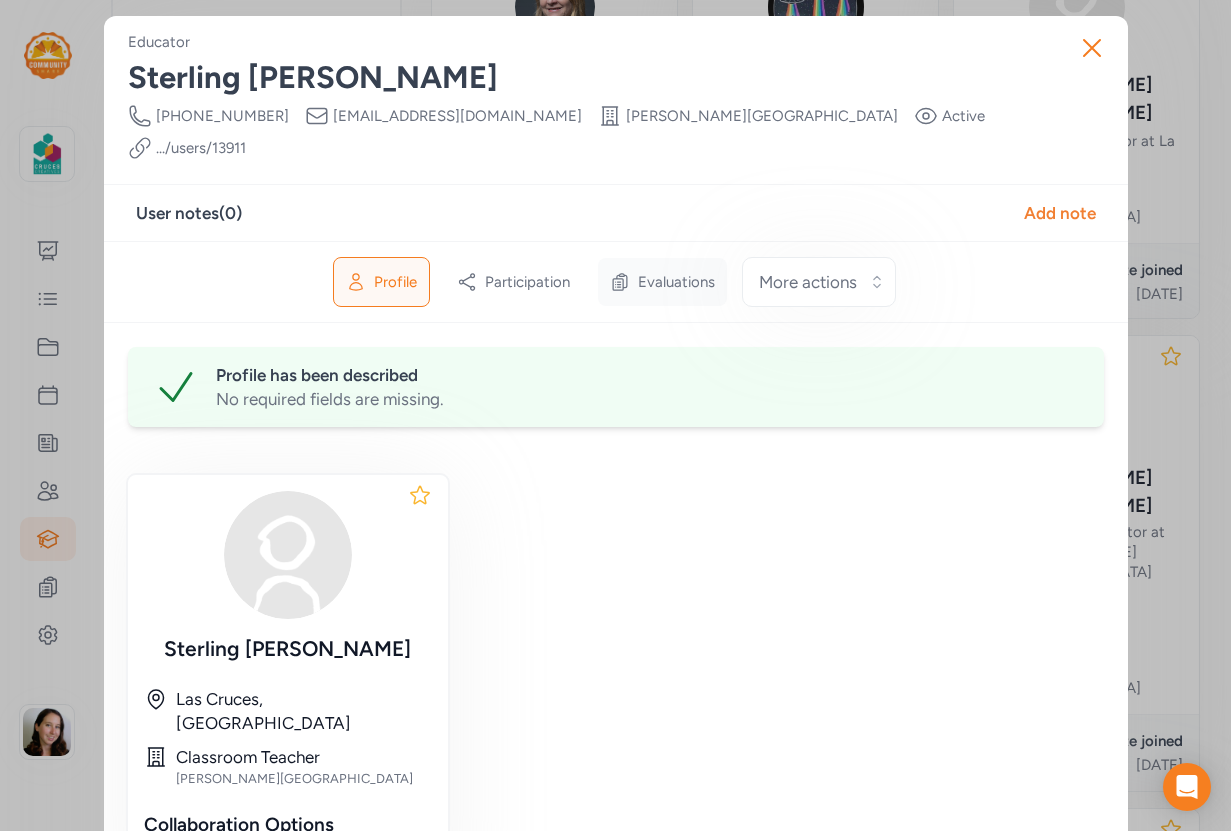 click on "Evaluations" at bounding box center [676, 282] 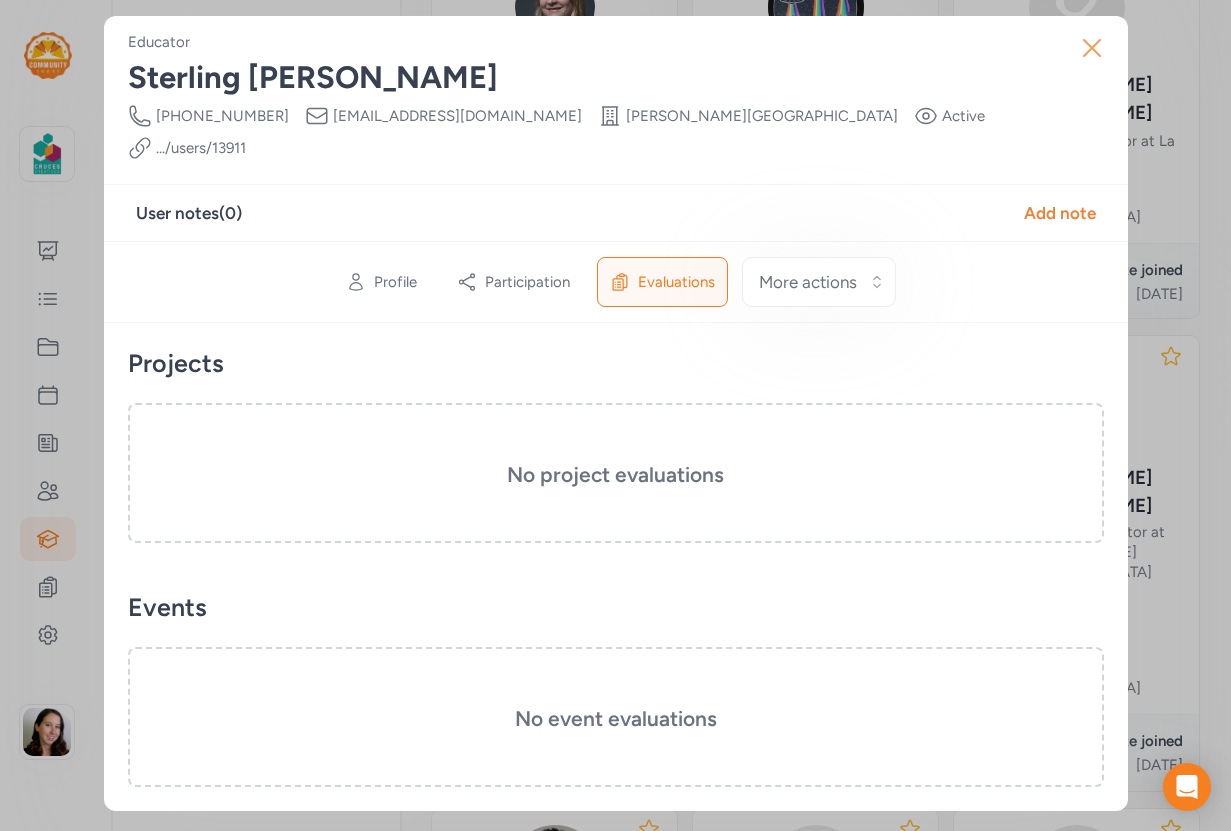 click 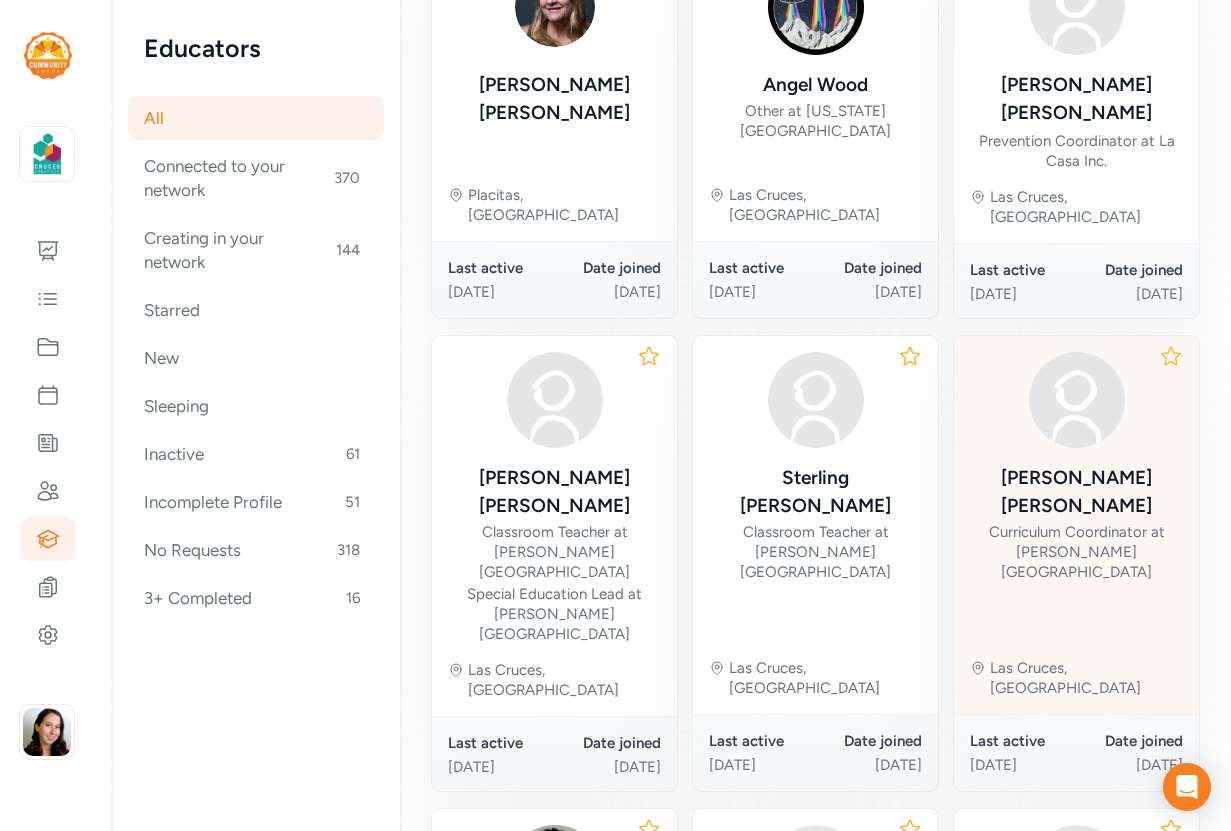 click on "Curriculum Coordinator at [PERSON_NAME][GEOGRAPHIC_DATA]" at bounding box center [1076, 552] 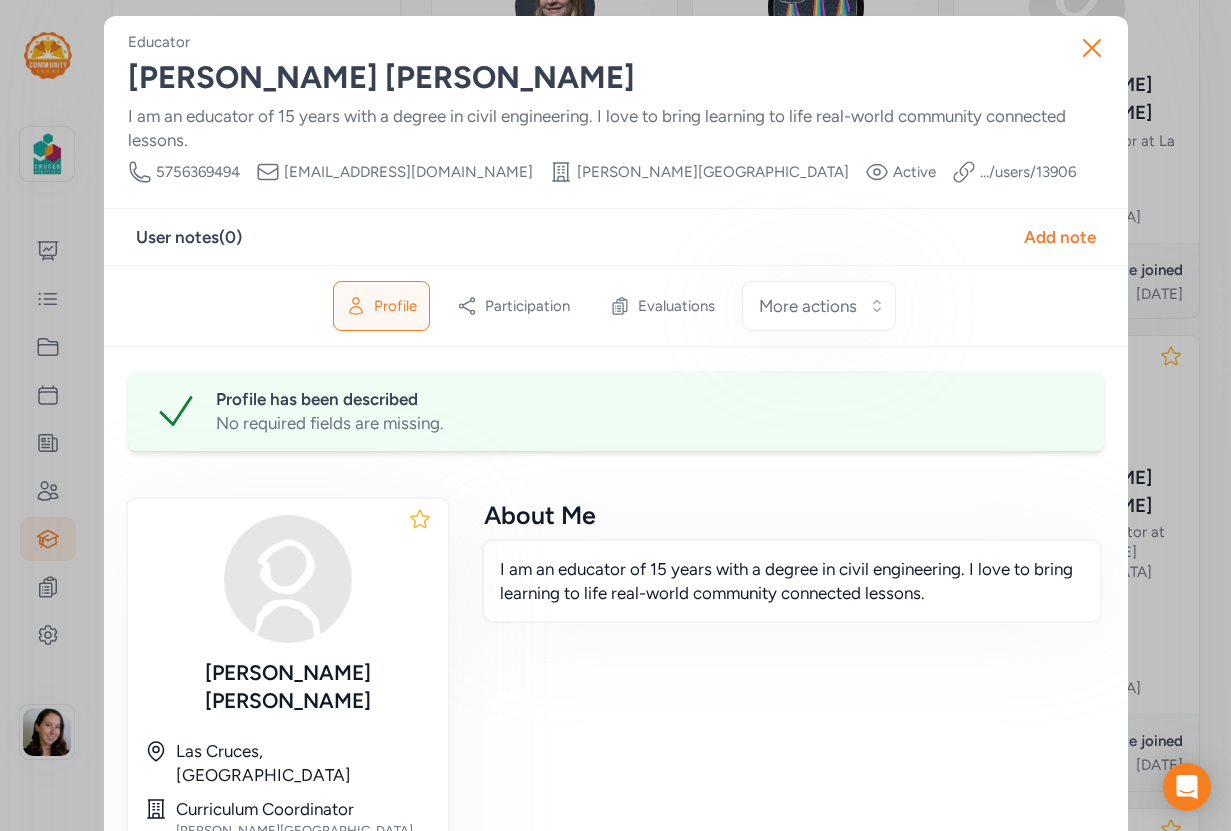 click on "Profile Participation Evaluations More actions" at bounding box center (616, 306) 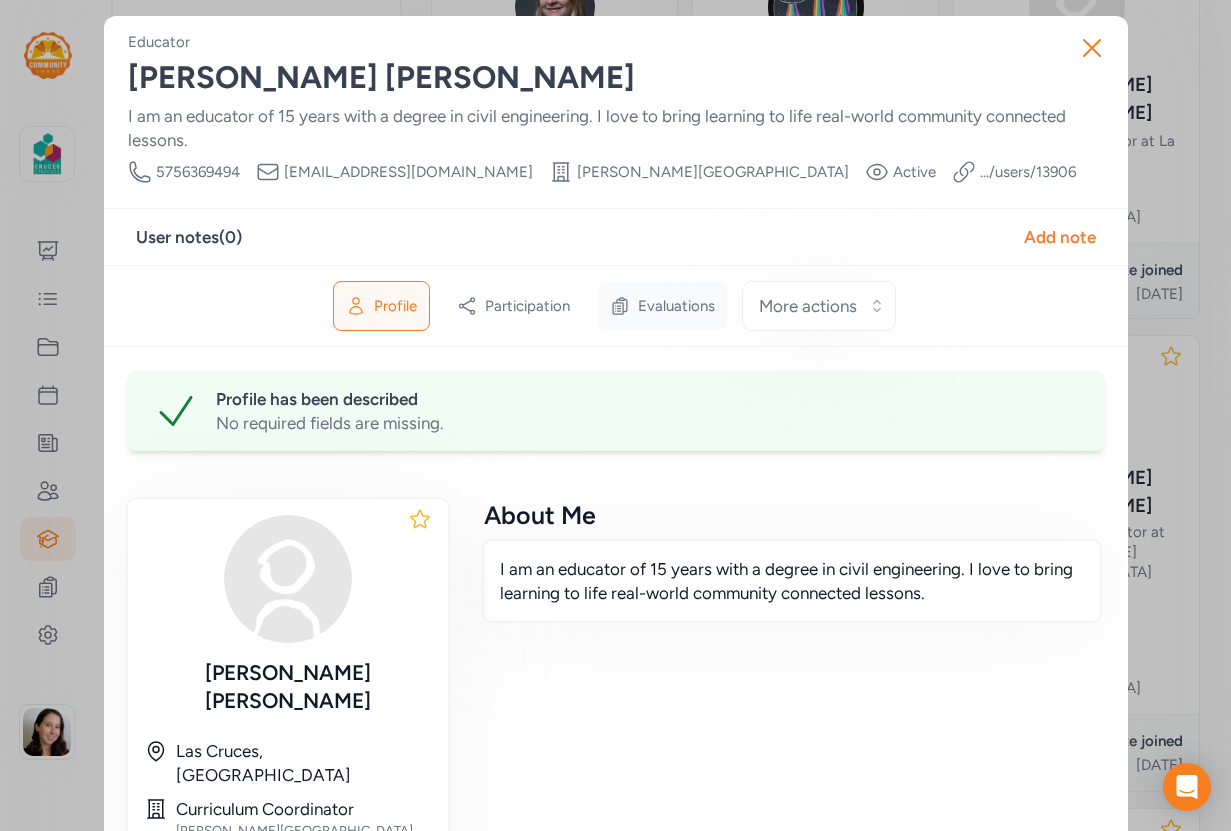 click on "Evaluations" at bounding box center [676, 306] 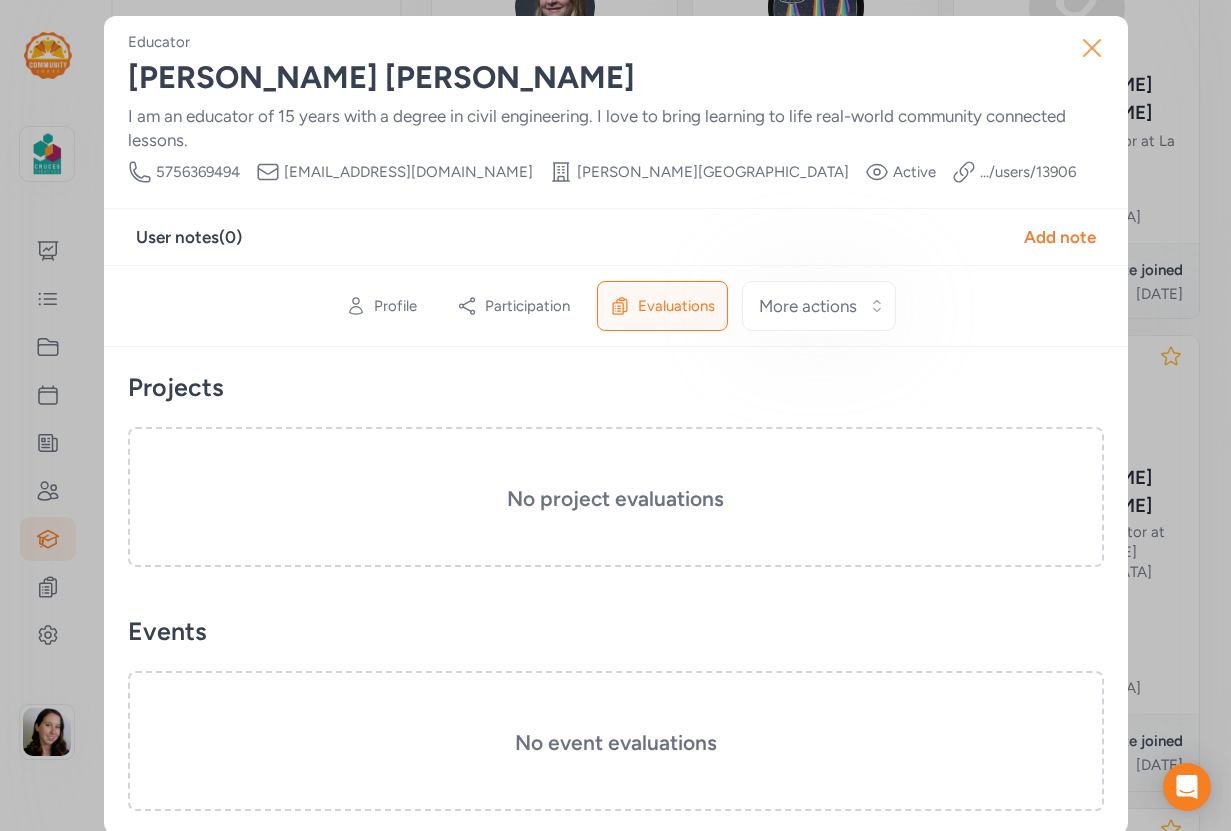 click 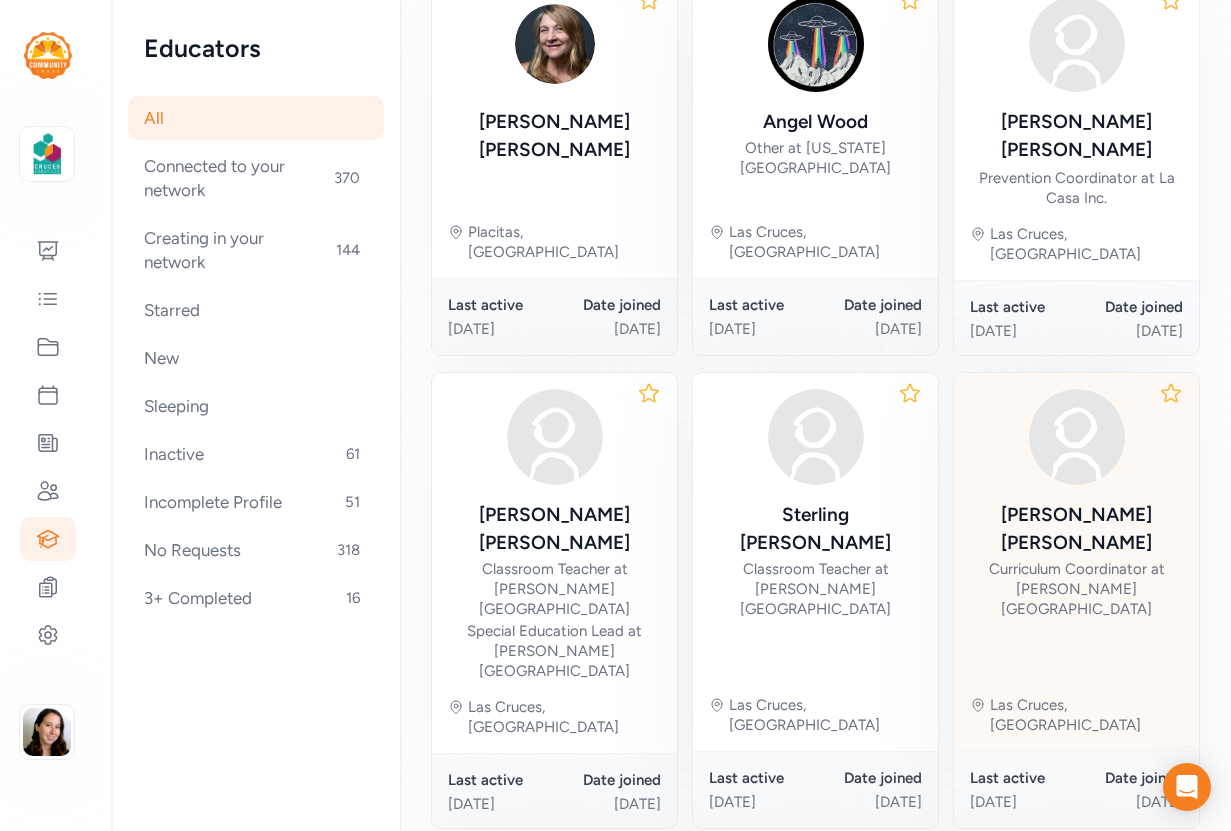 scroll, scrollTop: 0, scrollLeft: 0, axis: both 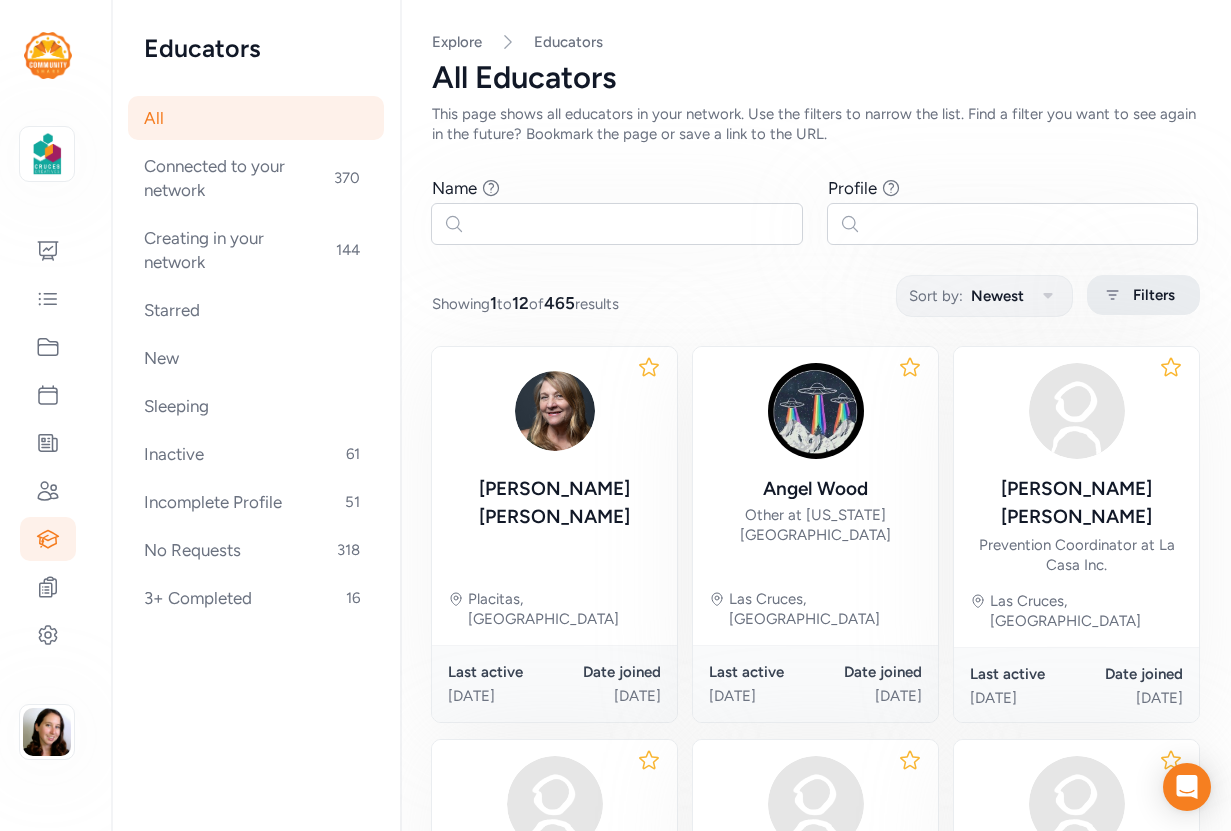 click on "Filters" at bounding box center (1154, 295) 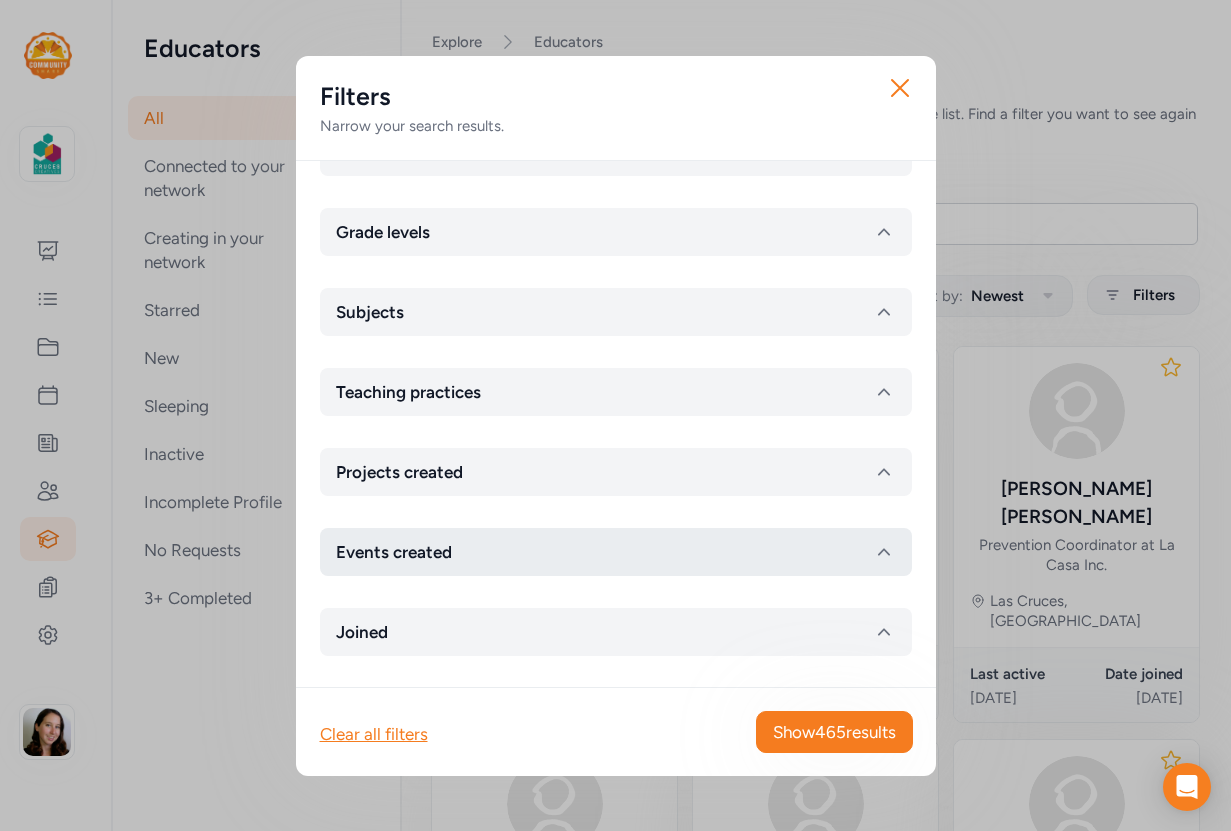 scroll, scrollTop: 66, scrollLeft: 0, axis: vertical 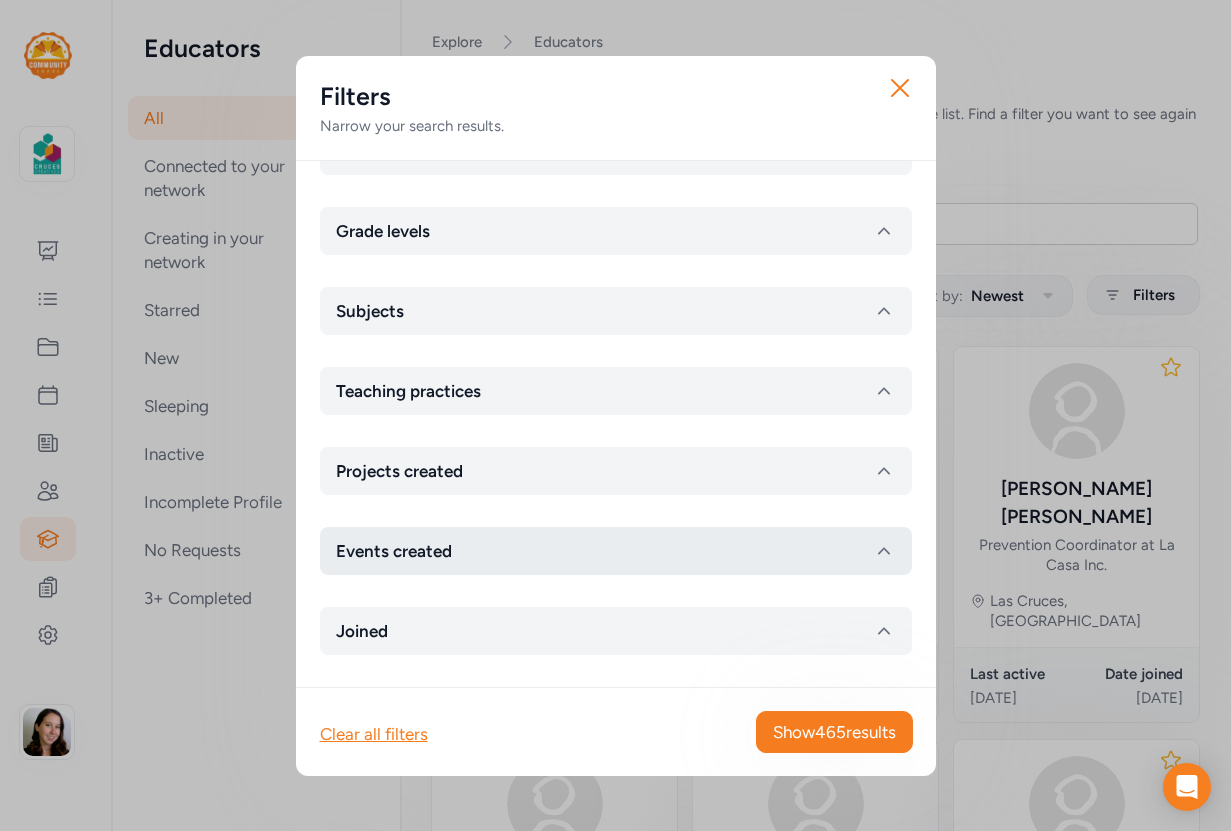 click on "Events created" at bounding box center (616, 551) 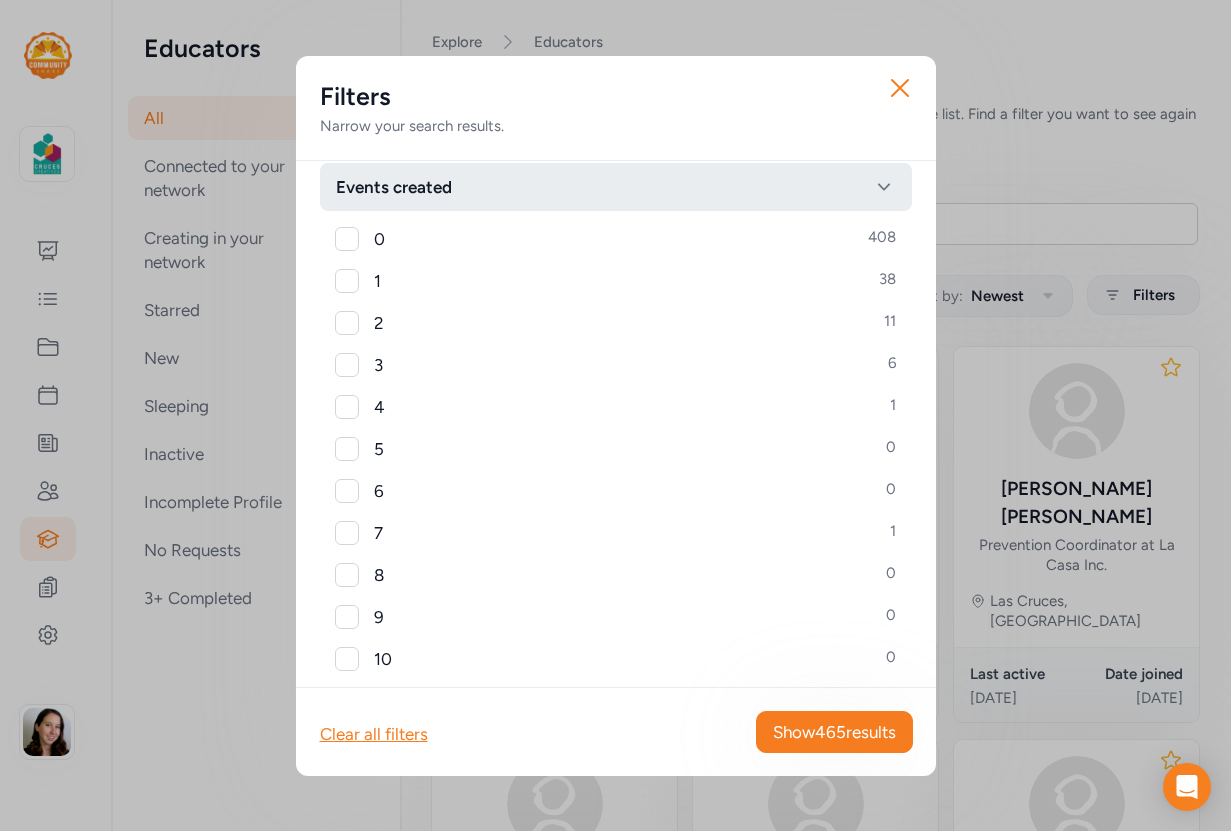 scroll, scrollTop: 413, scrollLeft: 0, axis: vertical 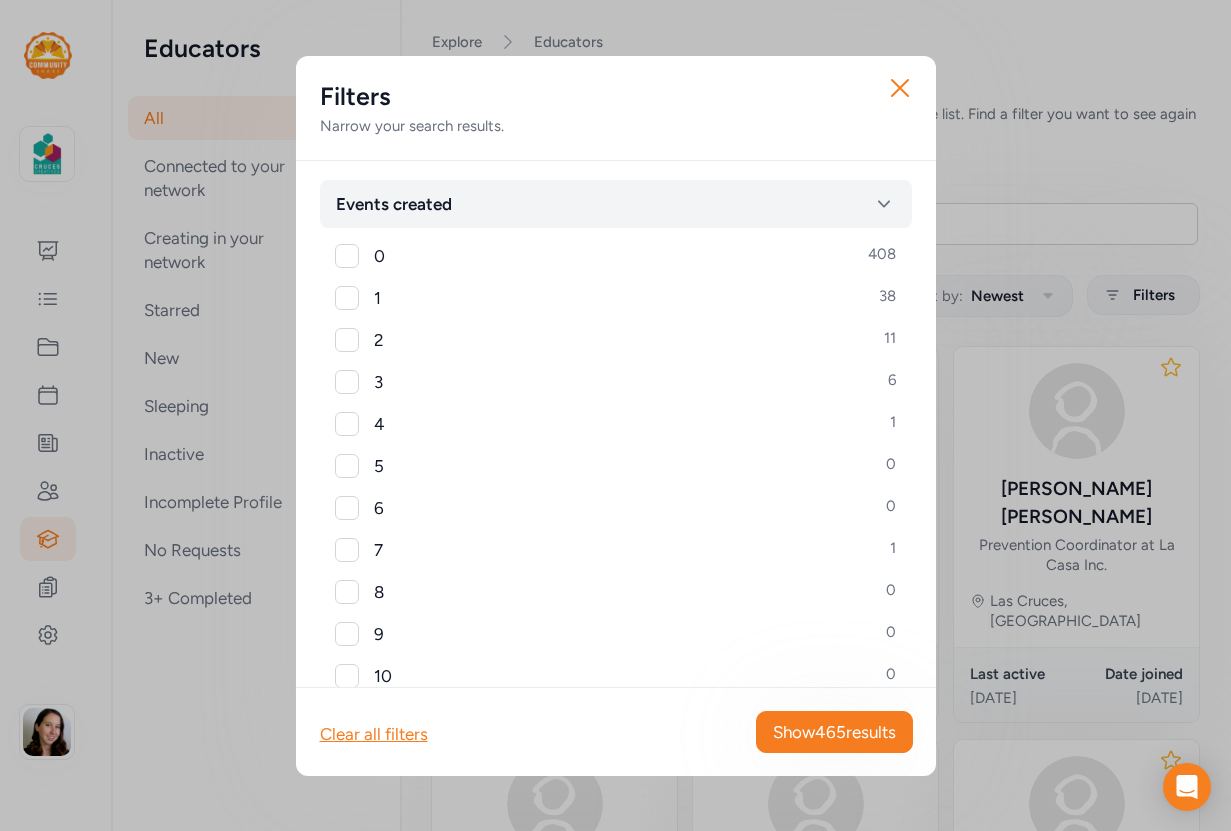 click at bounding box center [347, 550] 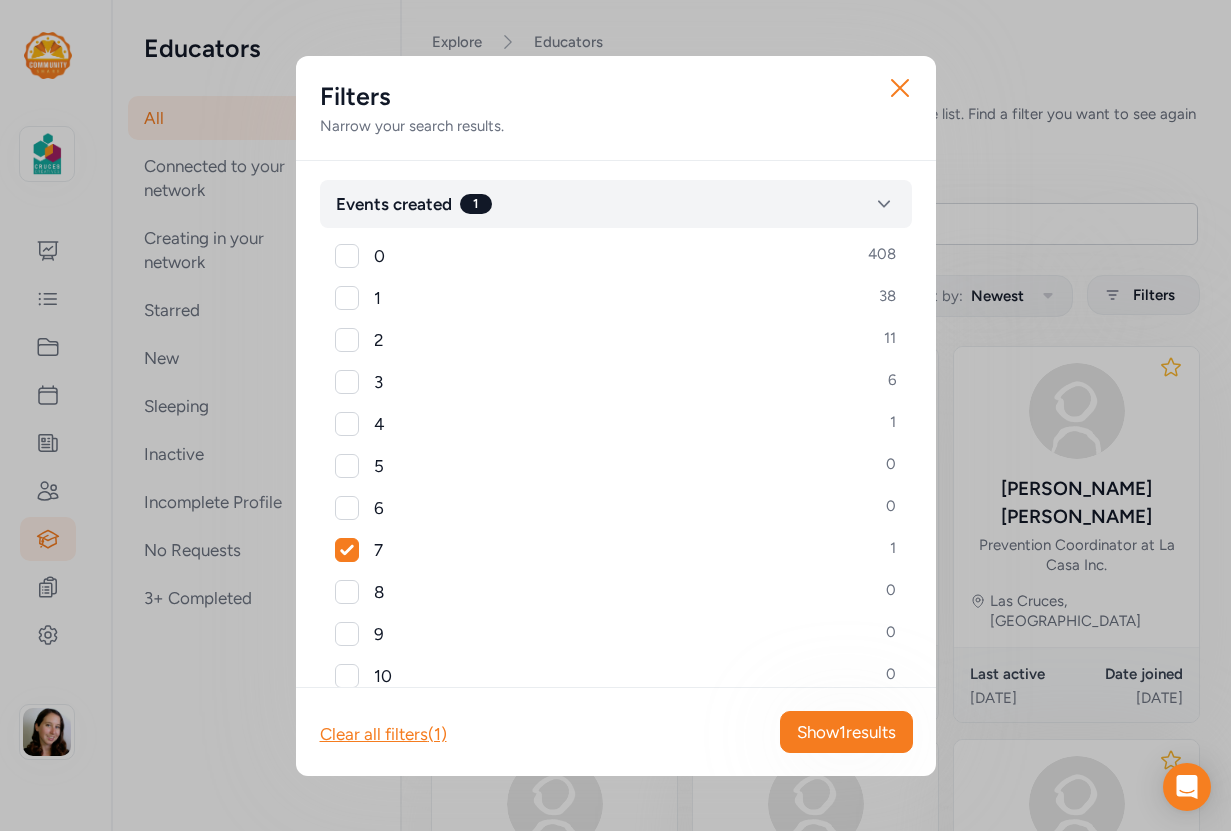 click at bounding box center [347, 424] 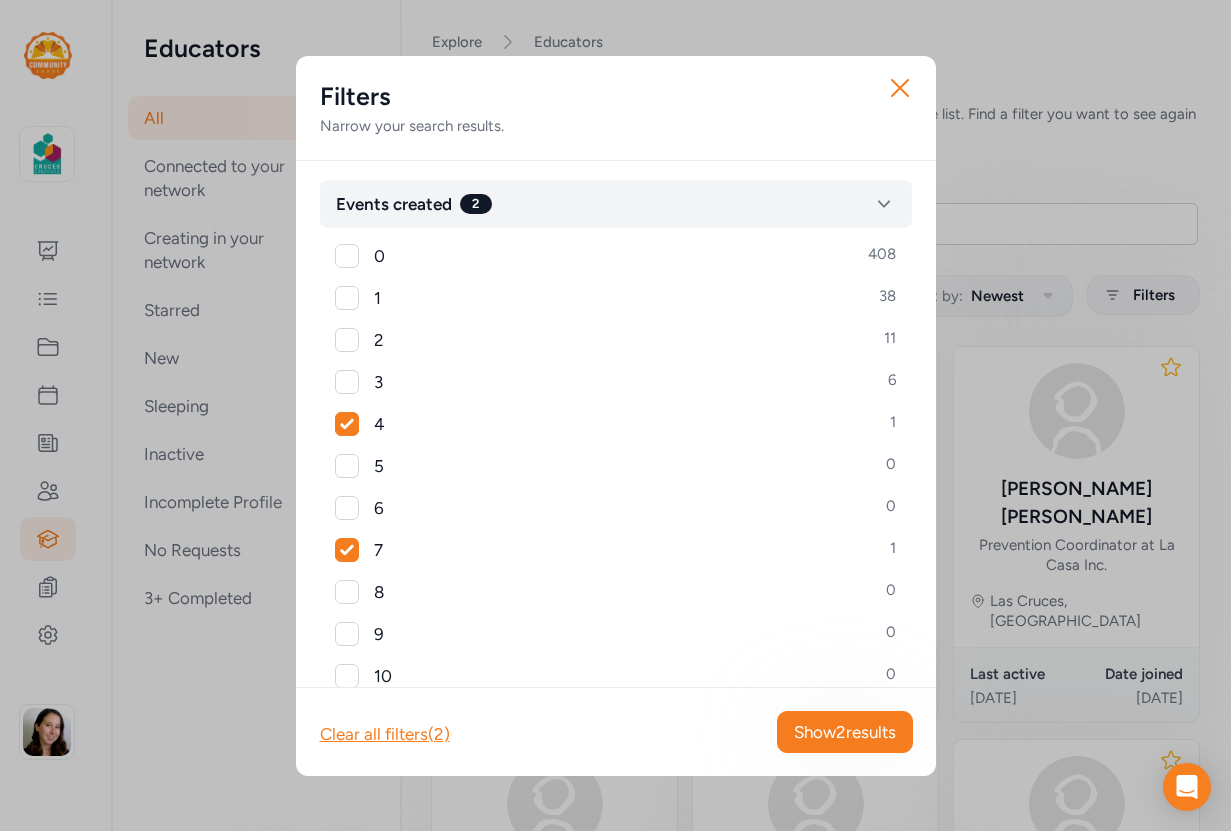 click on "0 408 1 38 2 11 3 6 4 1 5 0 6 0 7 1 8 0 9 0 10 0" at bounding box center (616, 467) 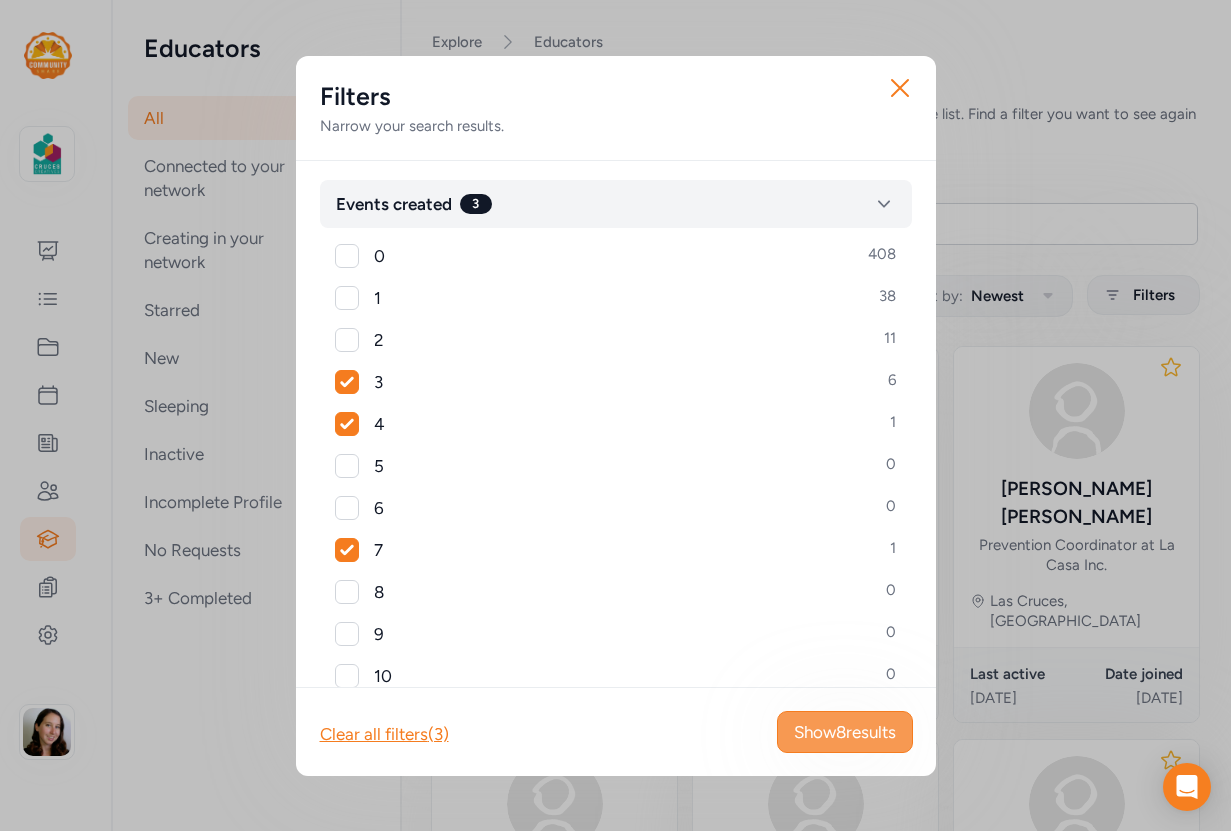 click on "Show  8  results" at bounding box center [845, 732] 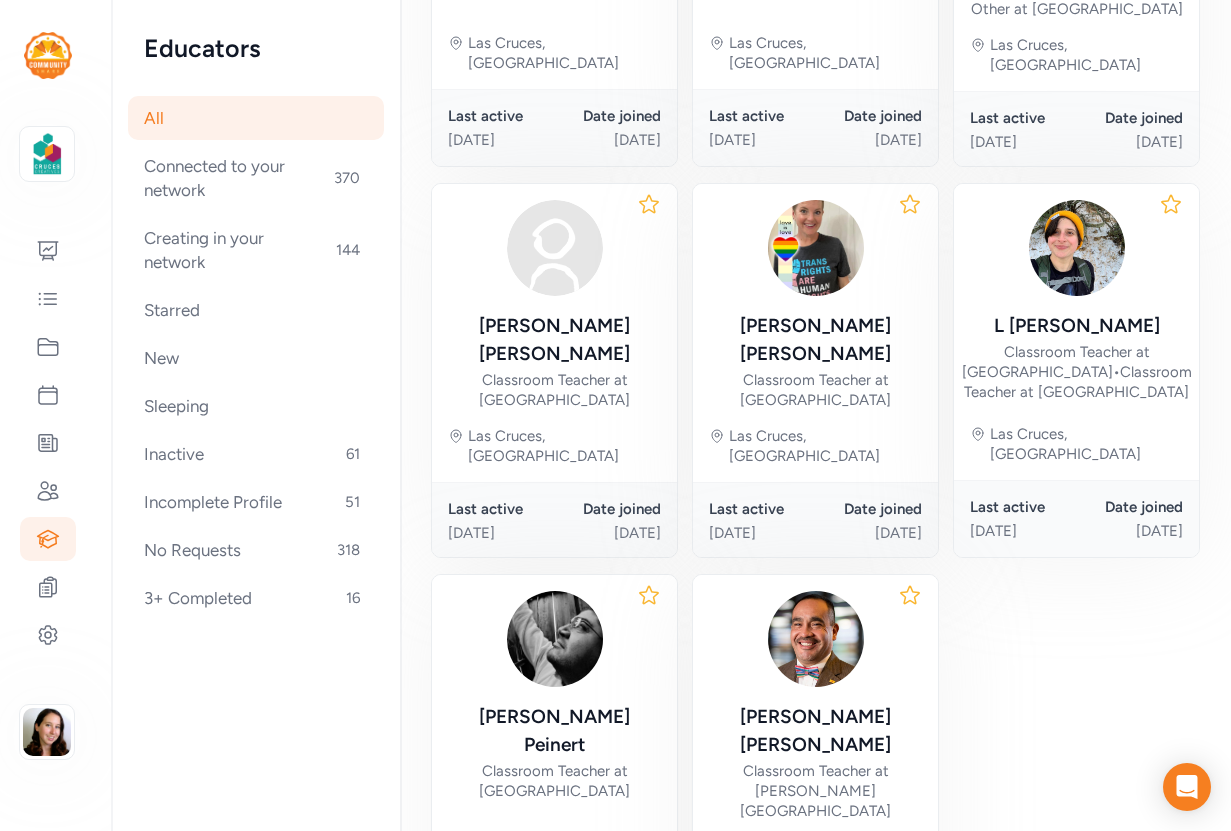 scroll, scrollTop: 561, scrollLeft: 0, axis: vertical 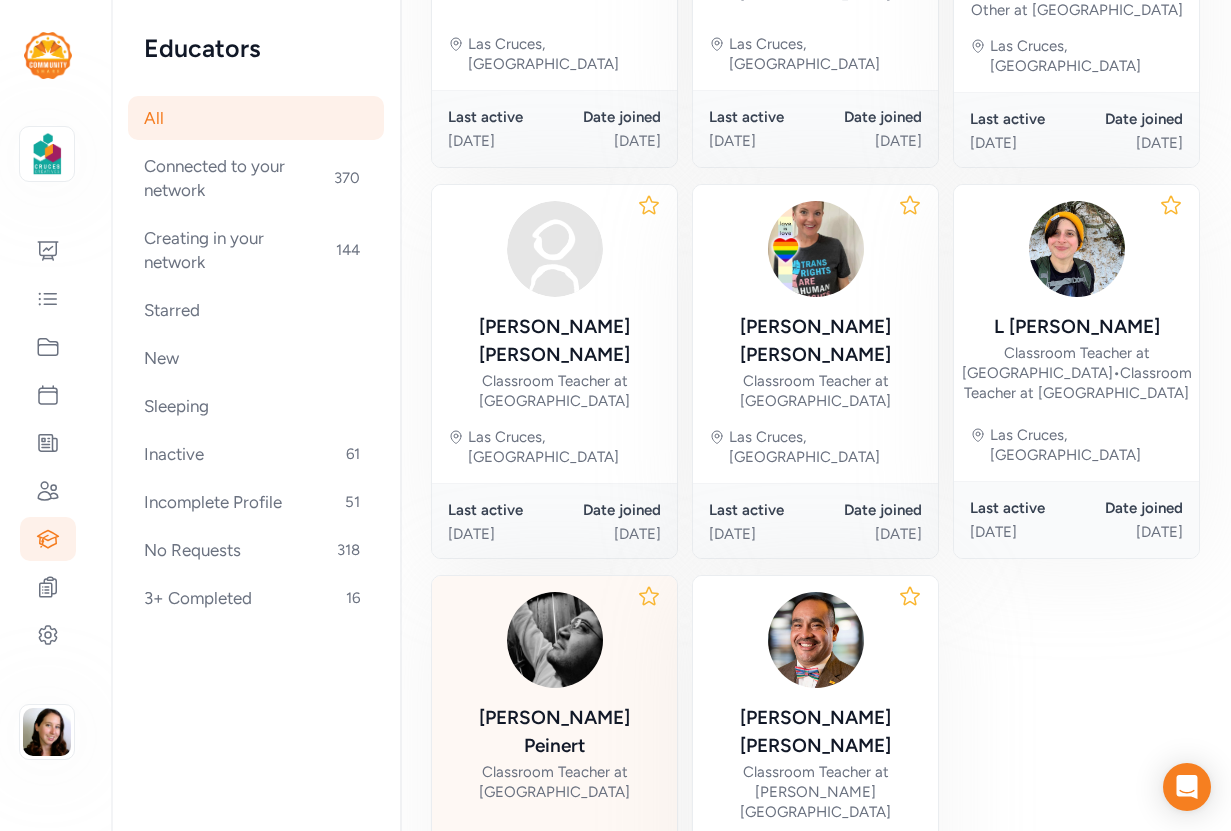 click on "Classroom Teacher at [GEOGRAPHIC_DATA]" at bounding box center (554, 782) 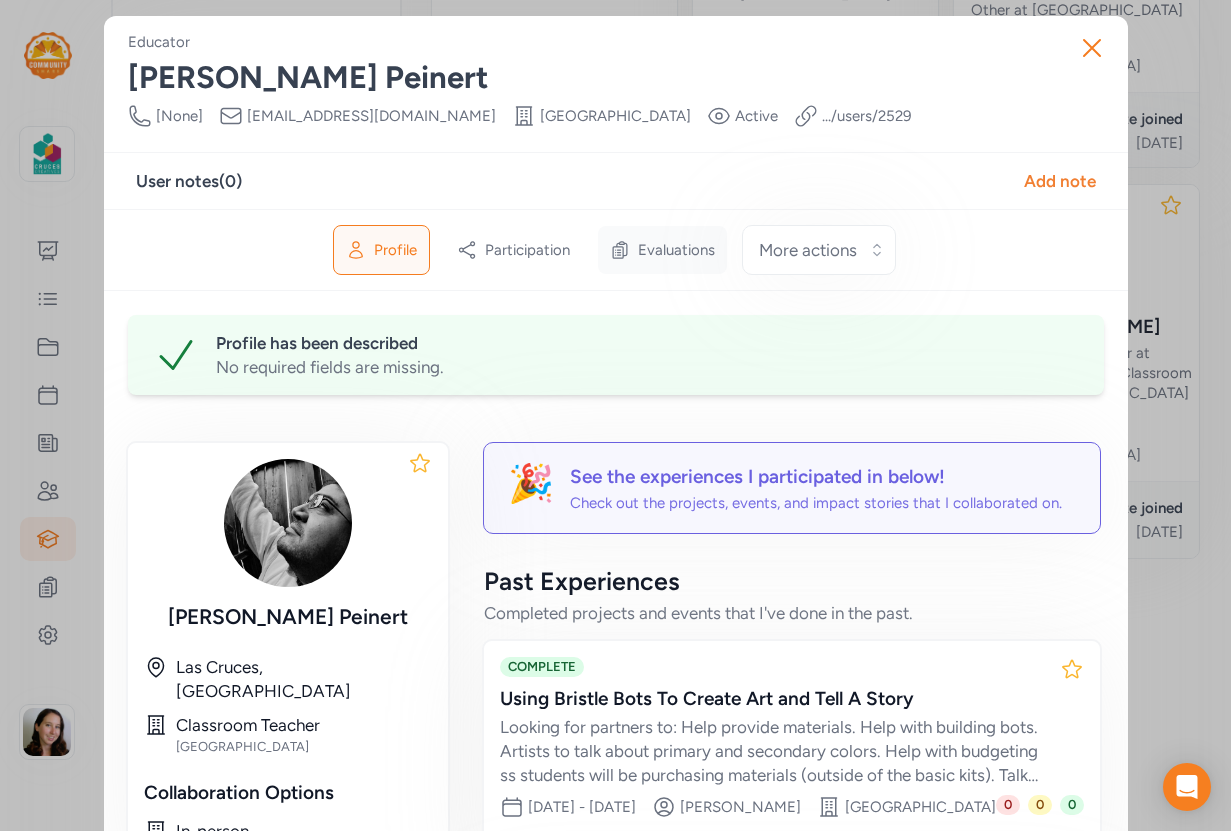 click 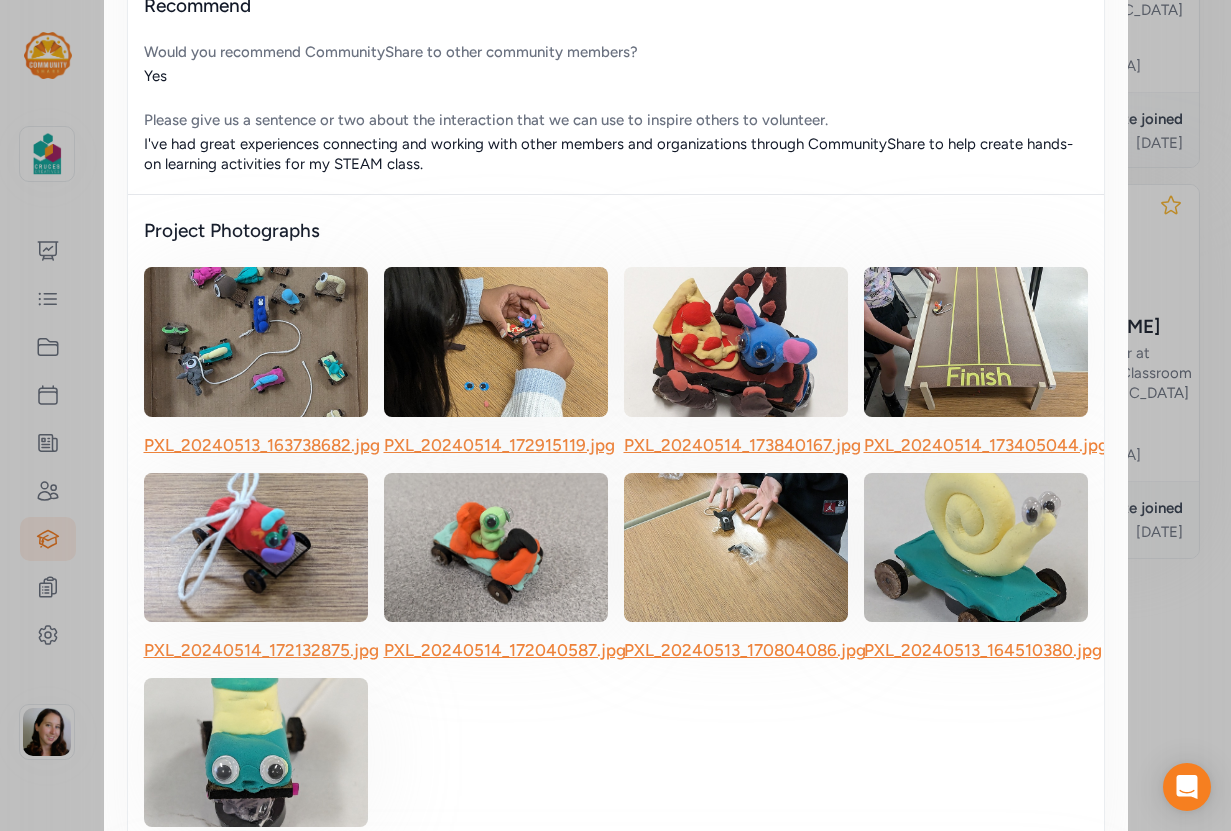 scroll, scrollTop: 1338, scrollLeft: 0, axis: vertical 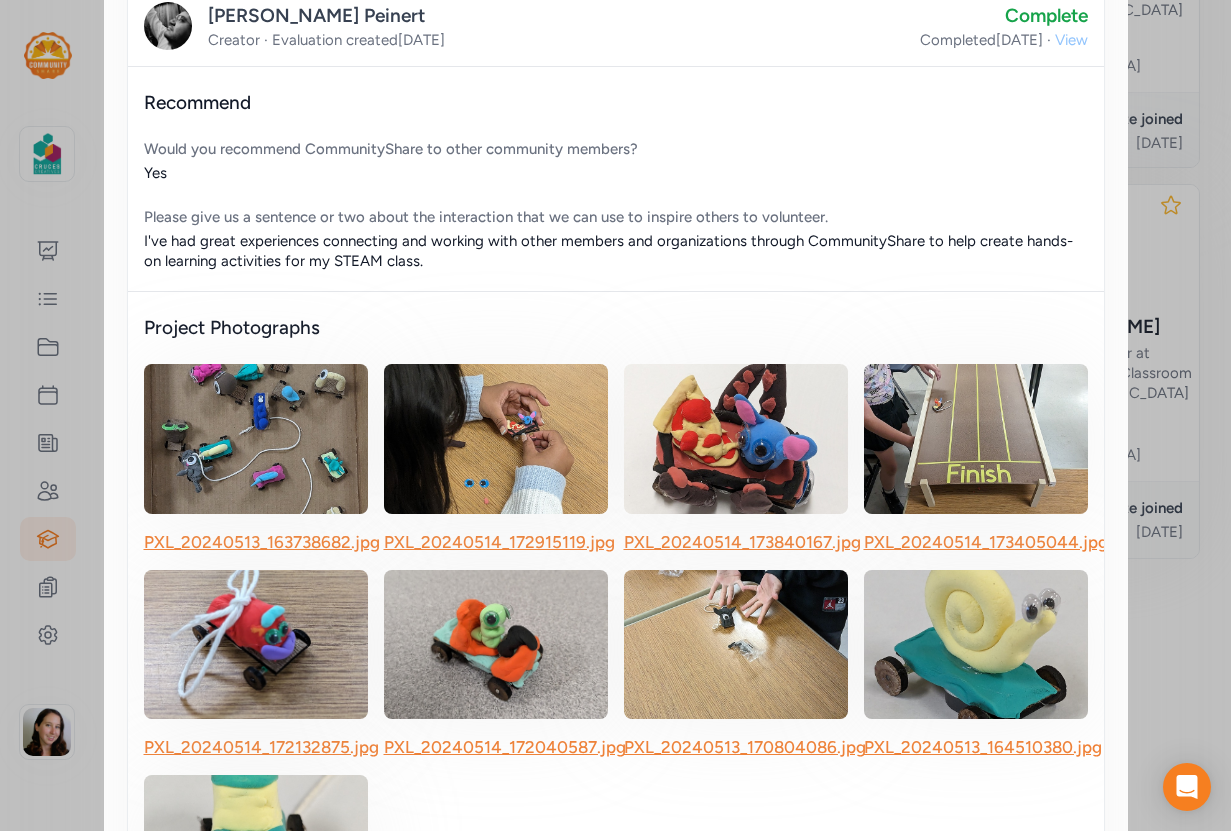 click on "View" at bounding box center (1071, 40) 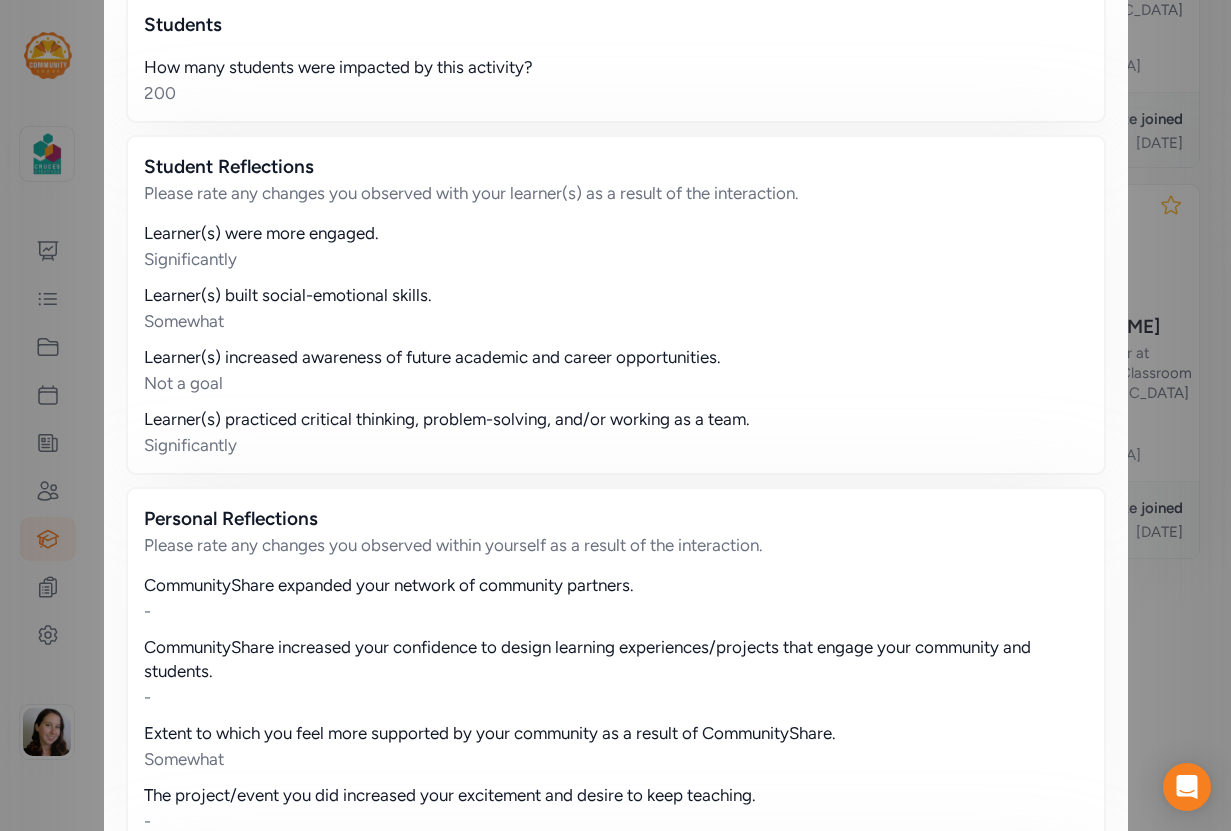 scroll, scrollTop: 0, scrollLeft: 0, axis: both 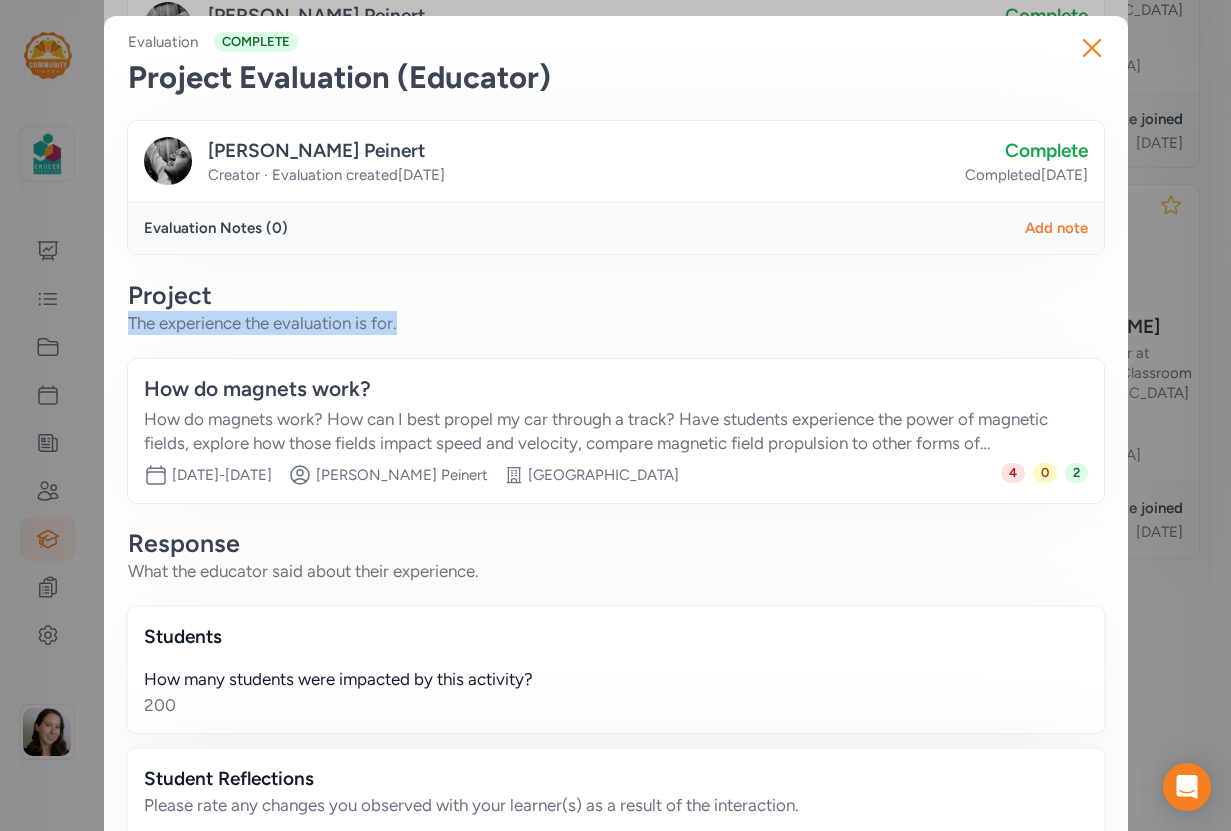 drag, startPoint x: 400, startPoint y: 321, endPoint x: 115, endPoint y: 325, distance: 285.02808 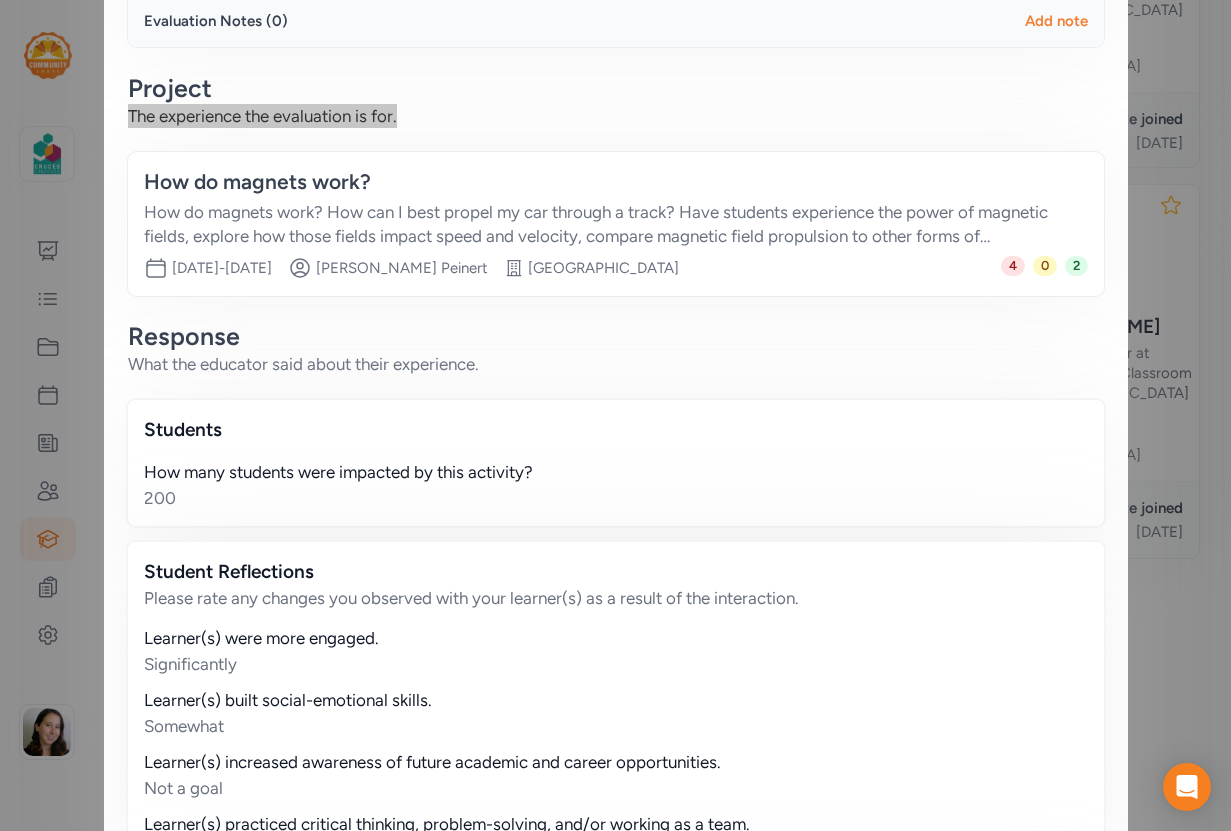 scroll, scrollTop: 233, scrollLeft: 0, axis: vertical 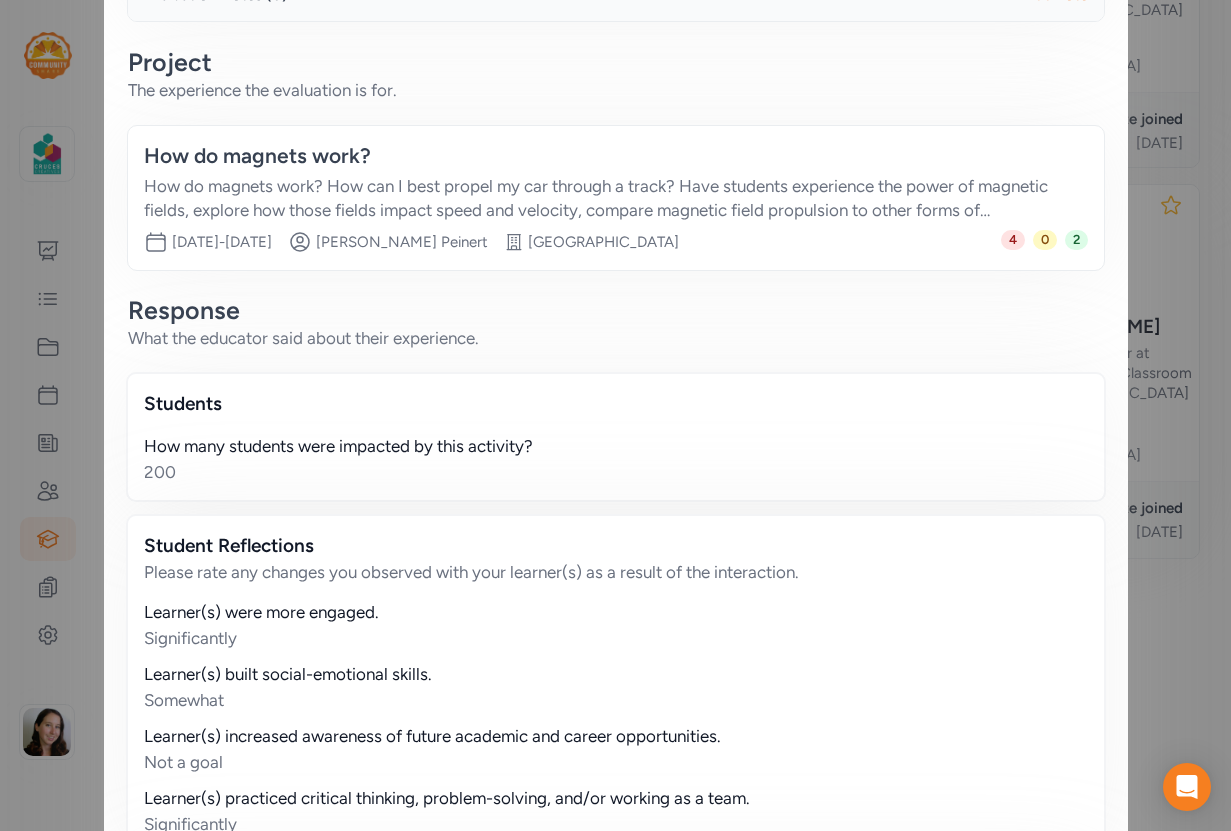 drag, startPoint x: 177, startPoint y: 406, endPoint x: 139, endPoint y: 407, distance: 38.013157 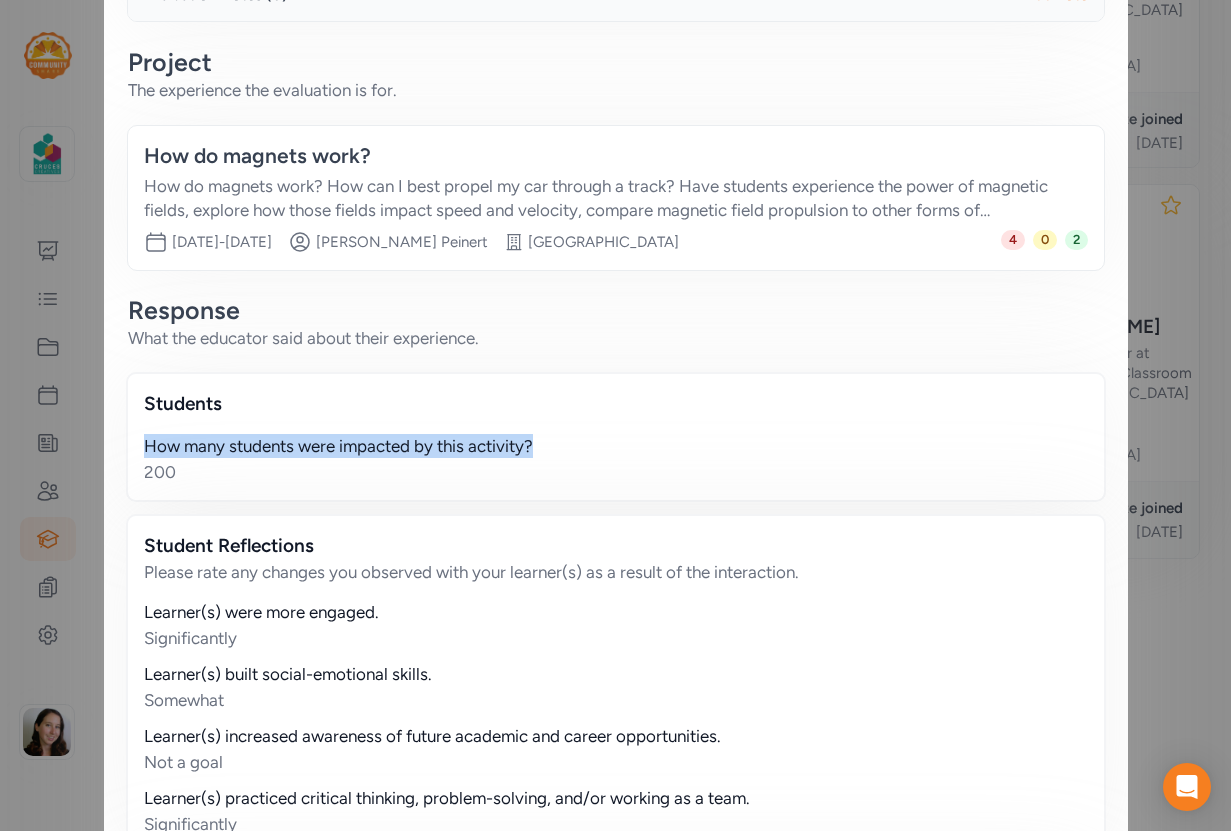drag, startPoint x: 523, startPoint y: 446, endPoint x: 135, endPoint y: 446, distance: 388 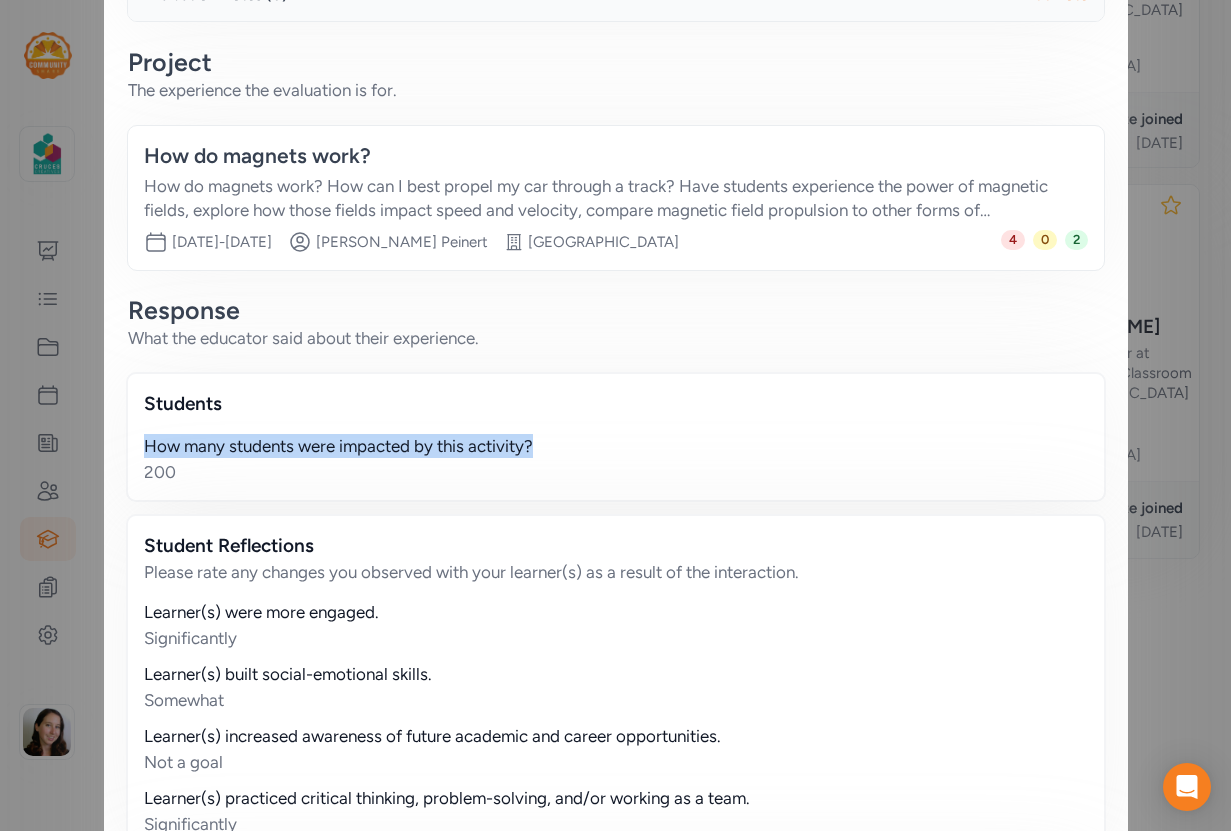 copy on "How many students were impacted by this activity?" 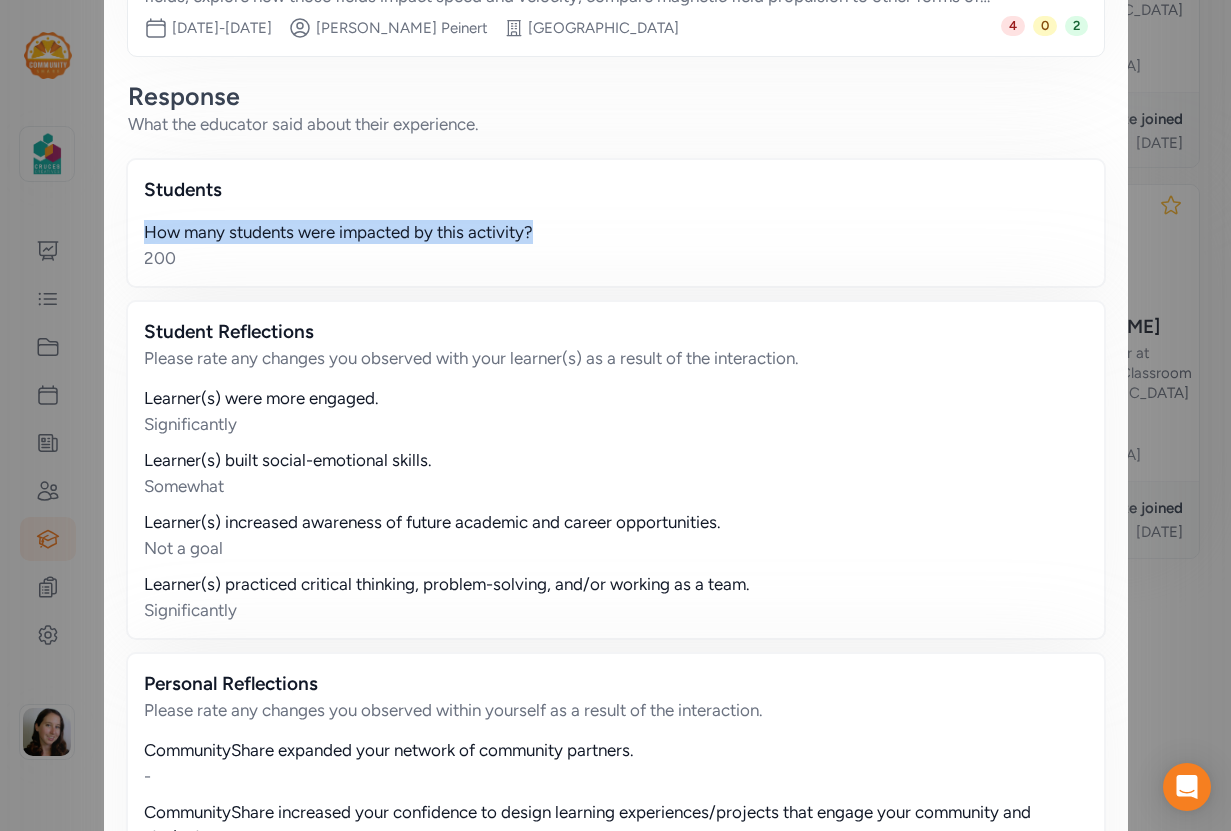 scroll, scrollTop: 486, scrollLeft: 0, axis: vertical 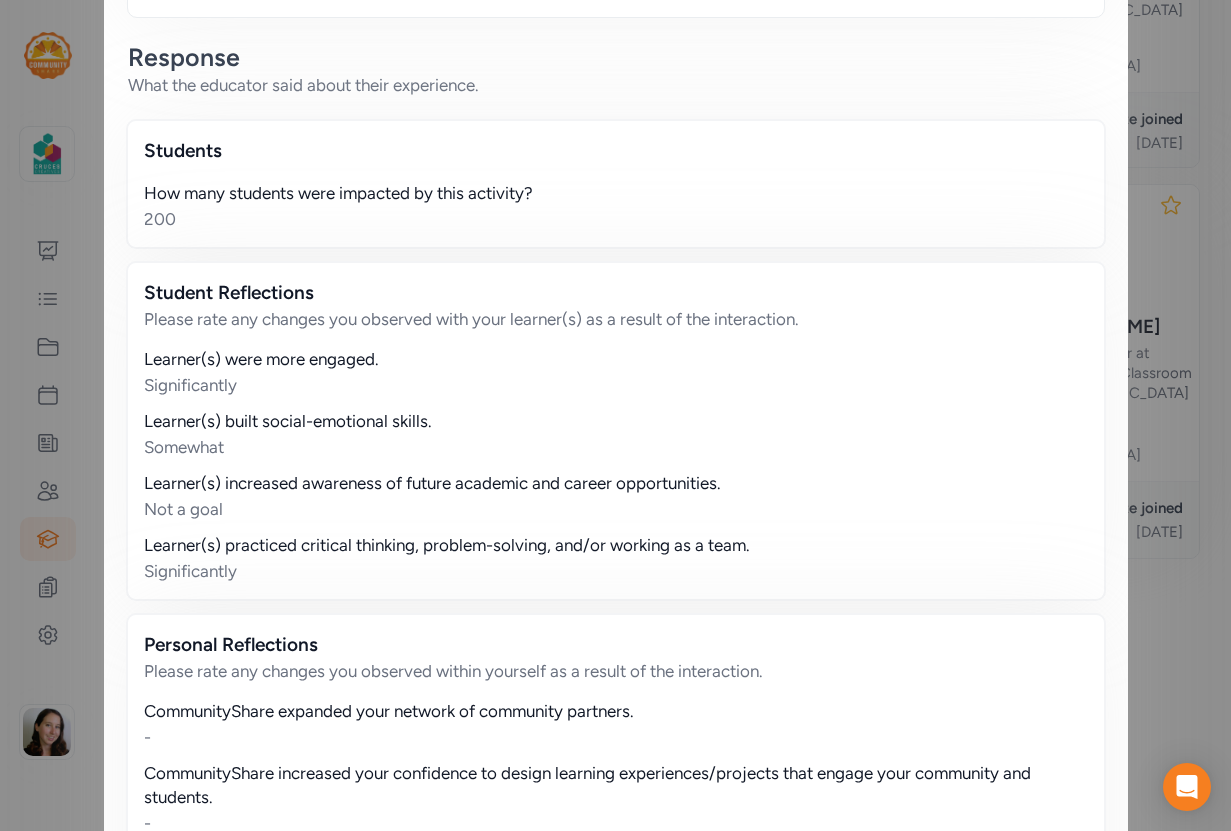 click on "Student Reflections Please rate any changes you observed with your learner(s) as a result of the interaction." at bounding box center [616, 305] 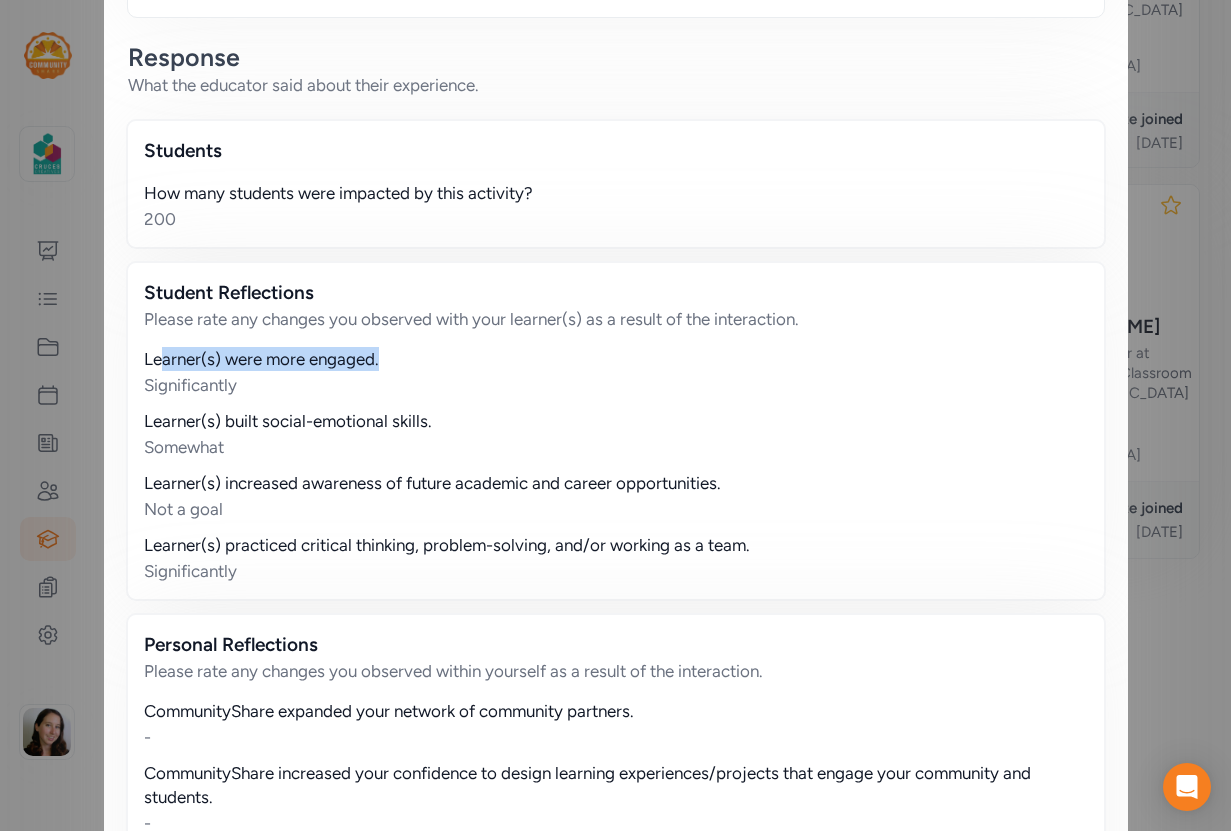 click on "Learner(s) were more engaged." at bounding box center (616, 359) 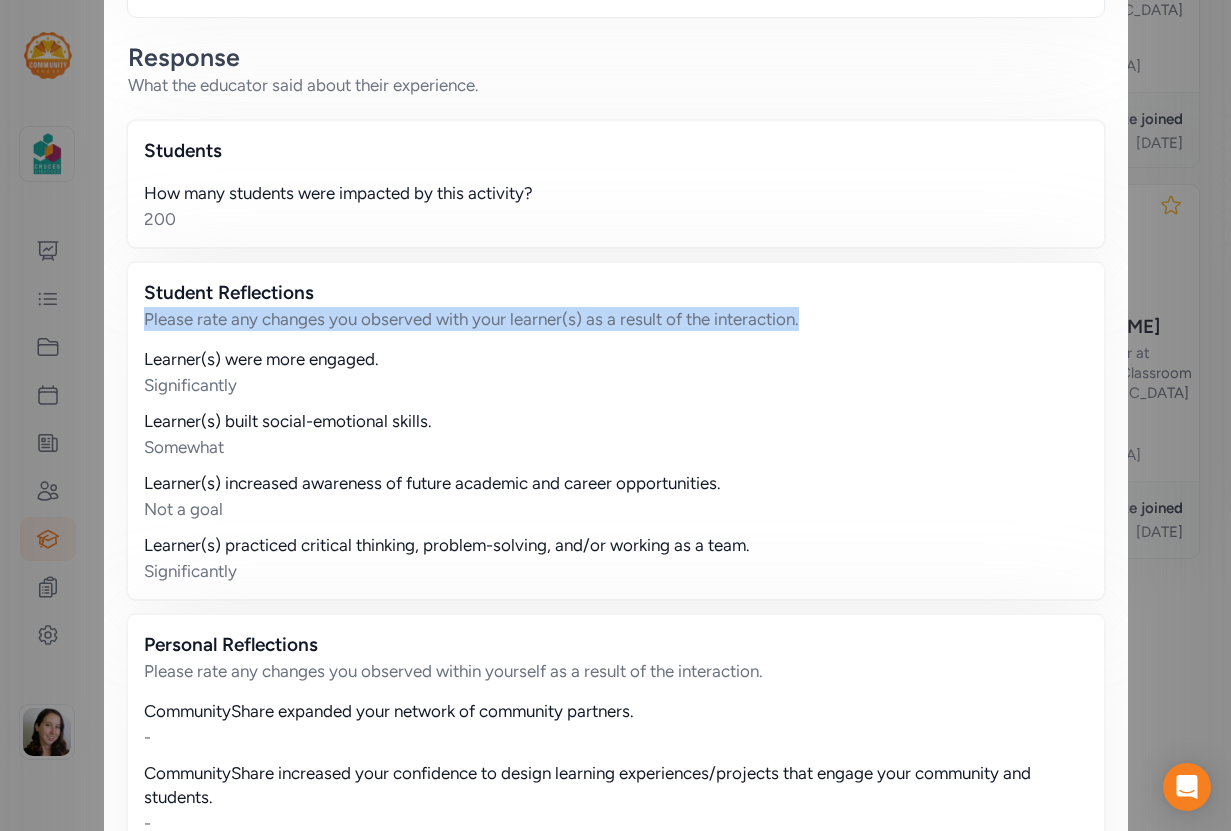 drag, startPoint x: 828, startPoint y: 321, endPoint x: 134, endPoint y: 324, distance: 694.0065 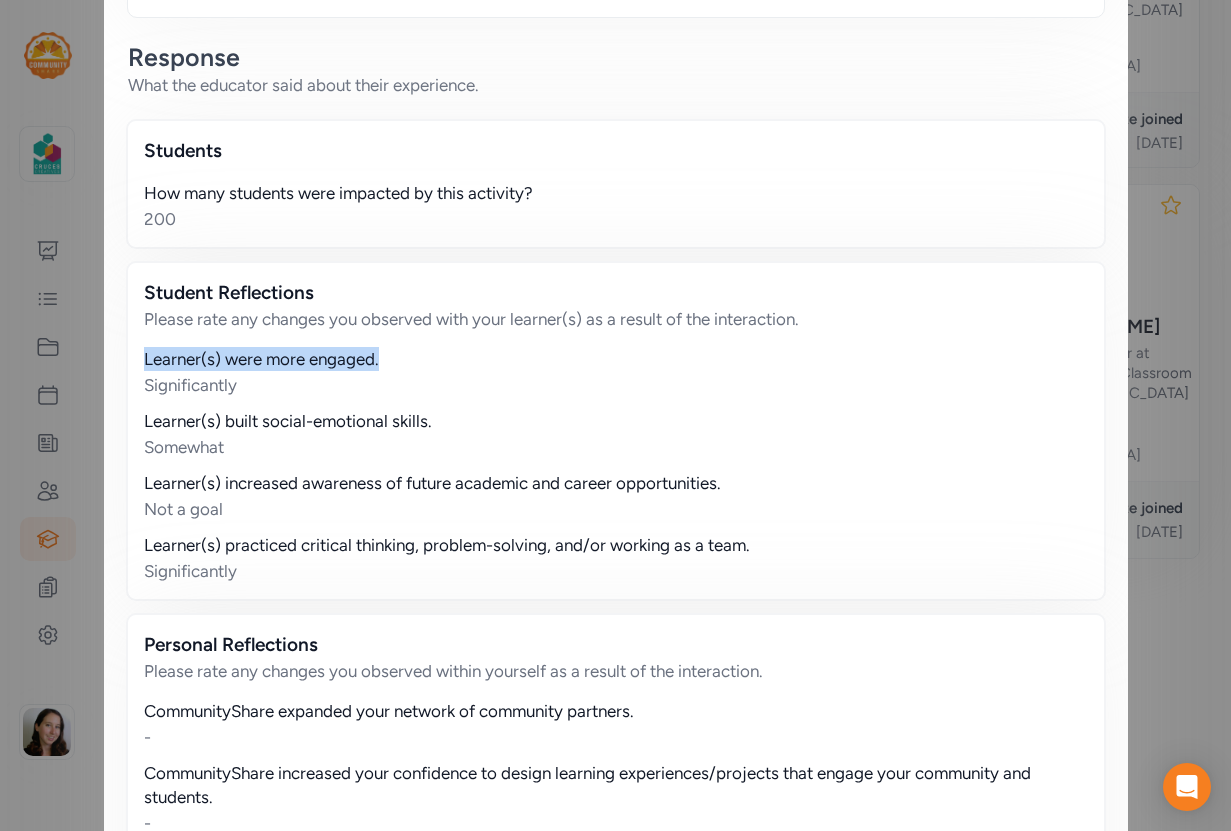 drag, startPoint x: 381, startPoint y: 358, endPoint x: 139, endPoint y: 359, distance: 242.00206 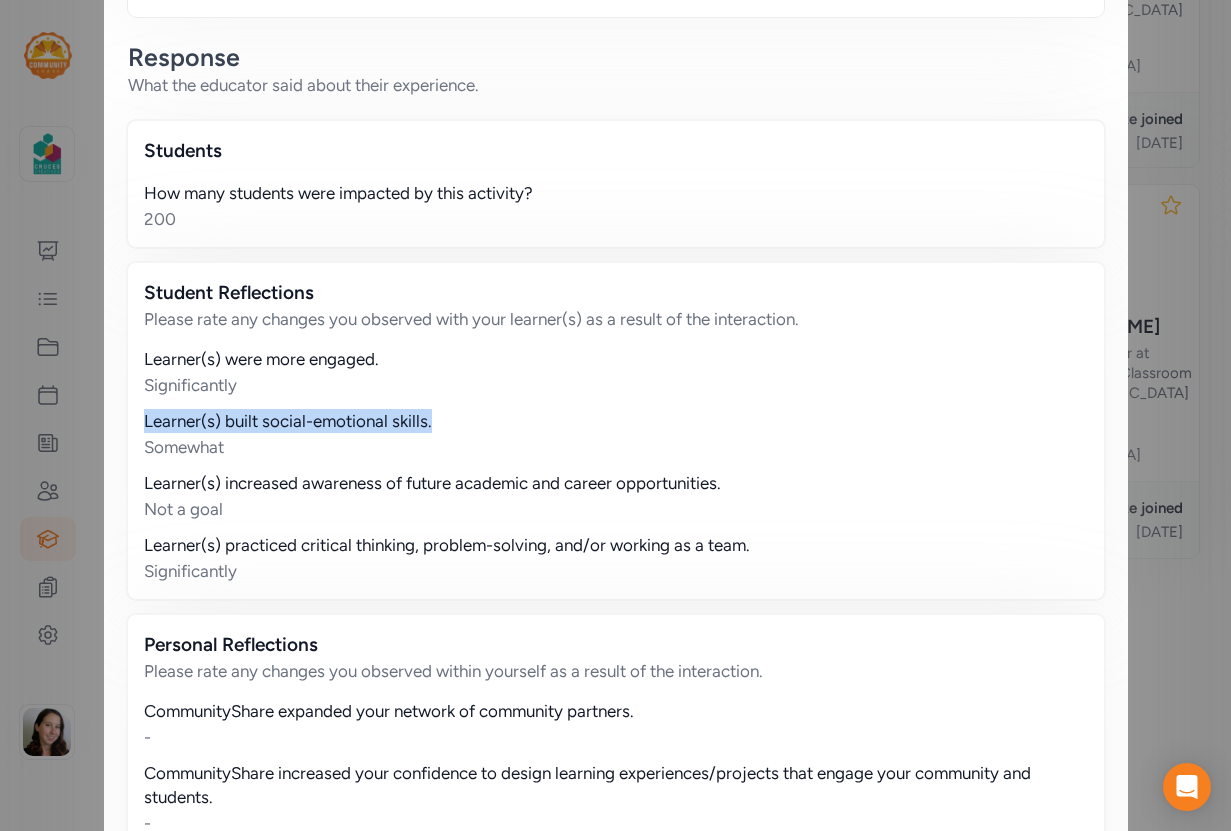 drag, startPoint x: 425, startPoint y: 420, endPoint x: 126, endPoint y: 425, distance: 299.0418 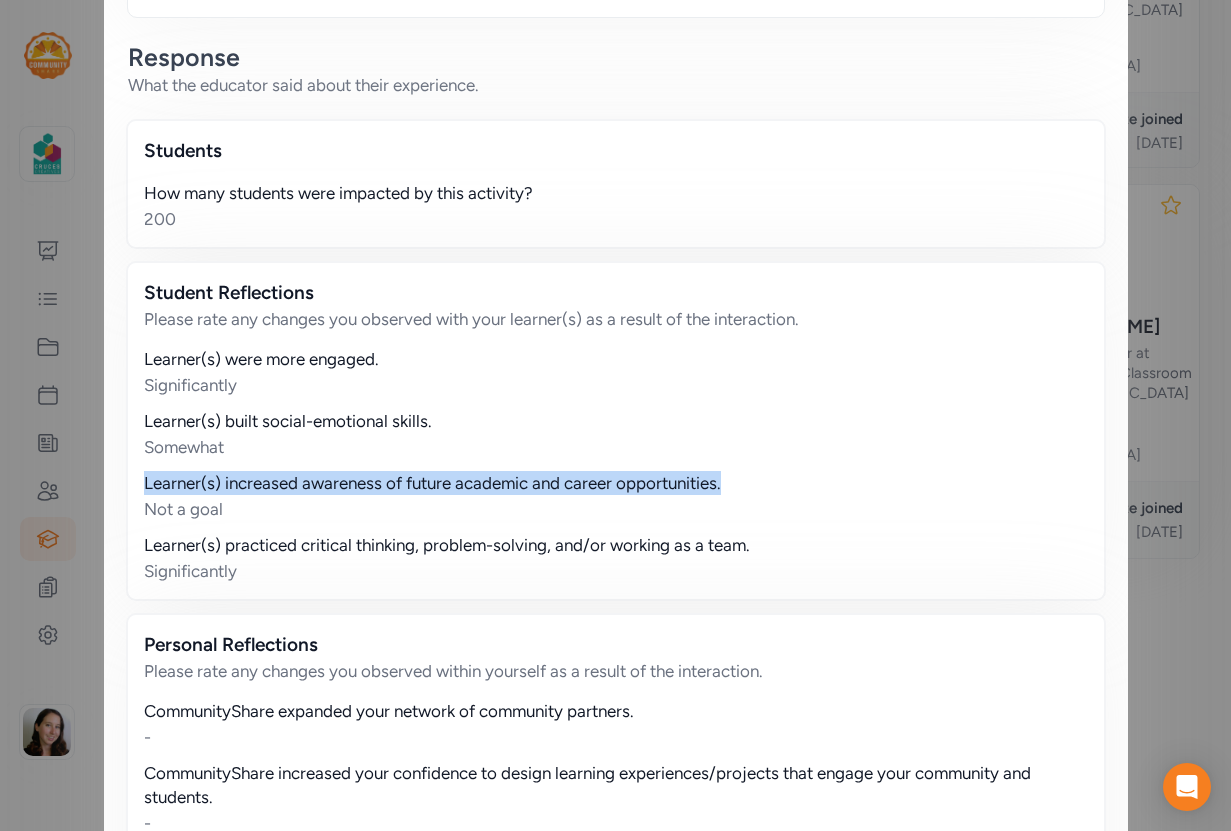 drag, startPoint x: 797, startPoint y: 489, endPoint x: 133, endPoint y: 483, distance: 664.0271 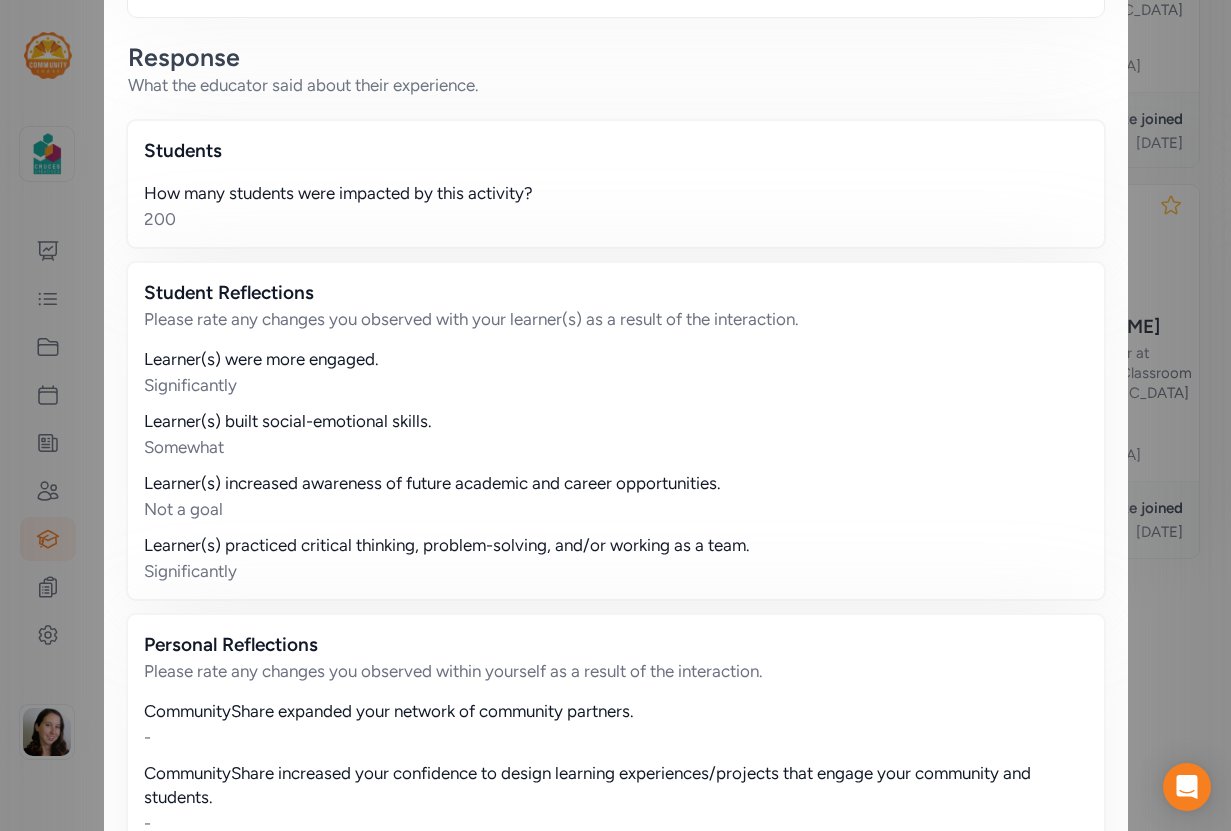 click on "Learner(s) practiced critical thinking, problem-solving, and/or working as a team." at bounding box center (616, 545) 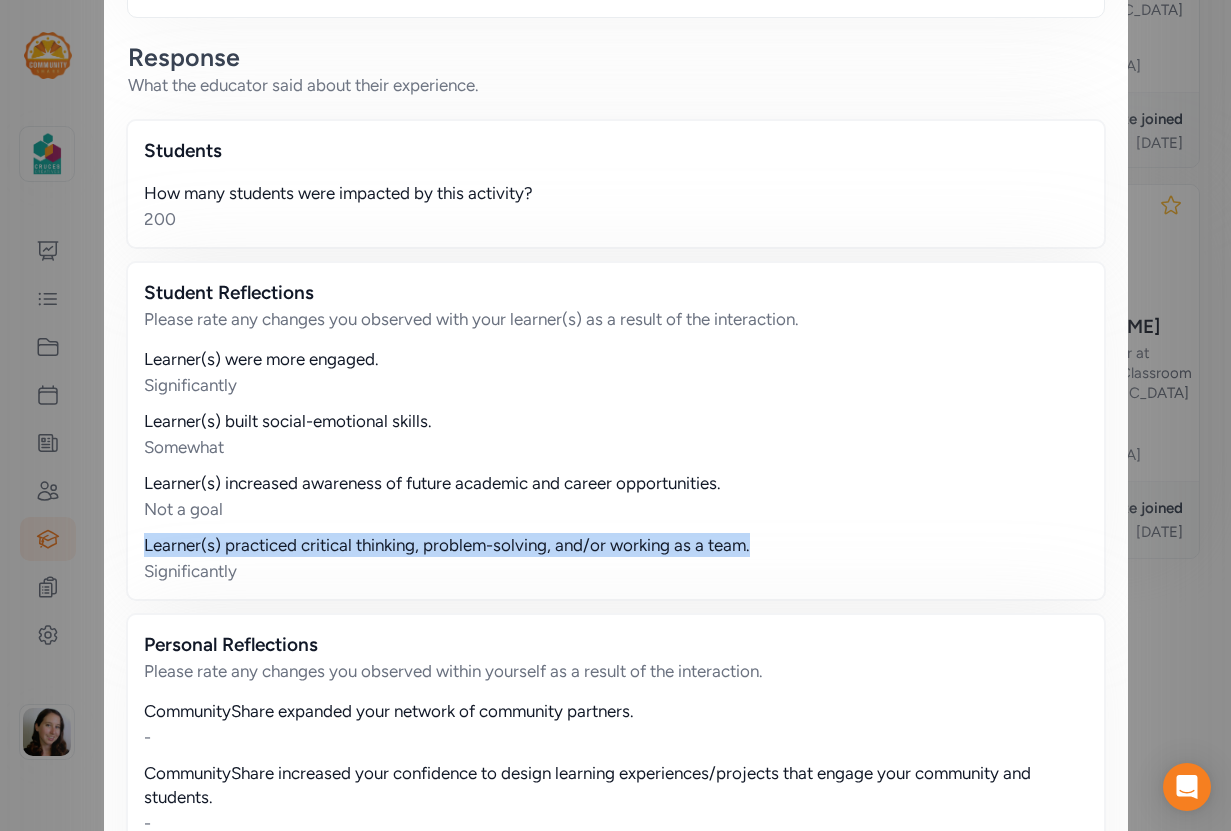 drag, startPoint x: 788, startPoint y: 544, endPoint x: 131, endPoint y: 542, distance: 657.00305 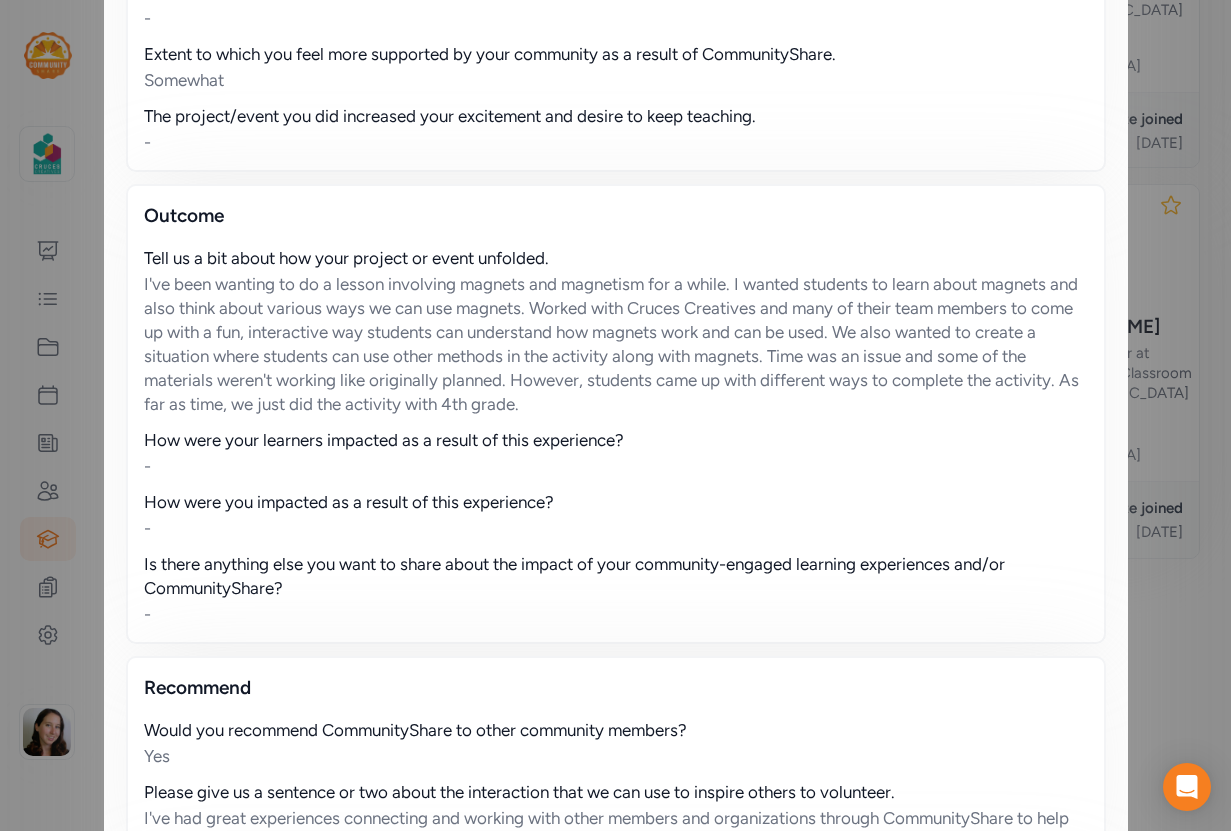 scroll, scrollTop: 1308, scrollLeft: 0, axis: vertical 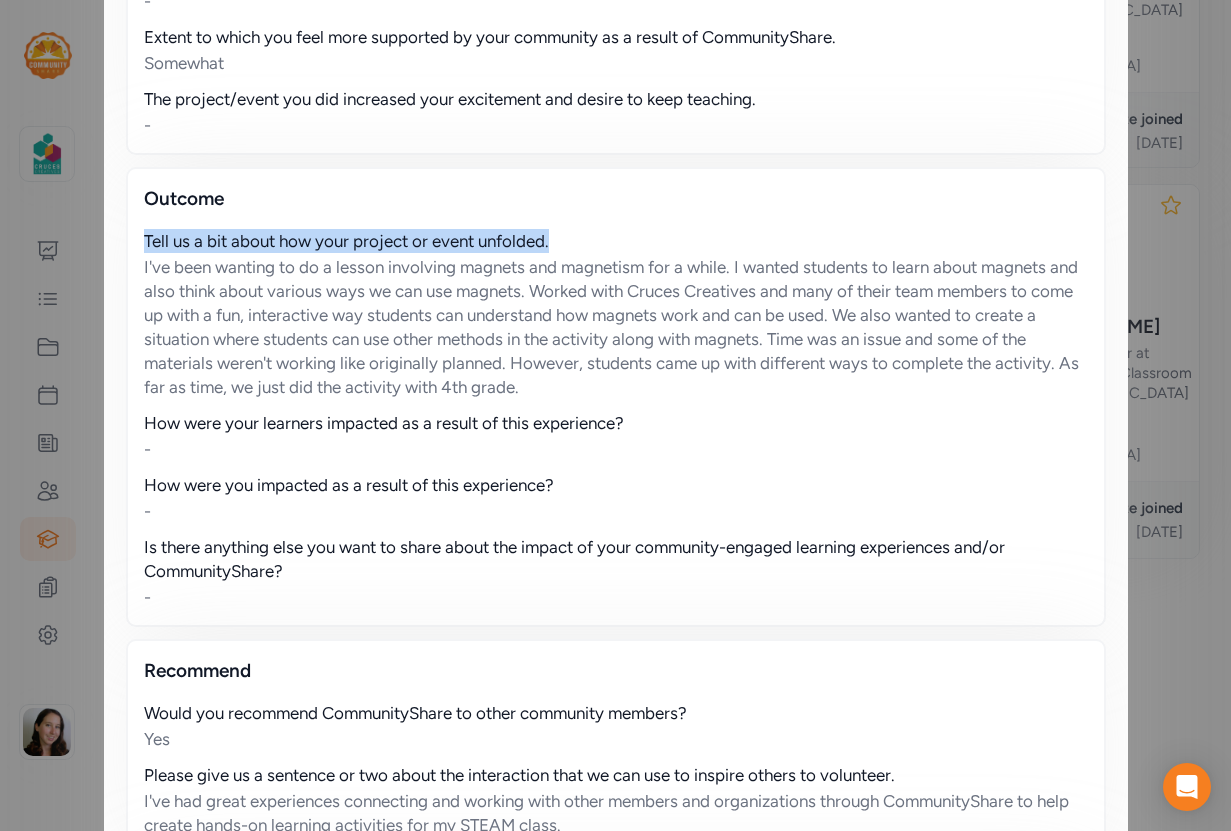 drag, startPoint x: 602, startPoint y: 243, endPoint x: 107, endPoint y: 240, distance: 495.0091 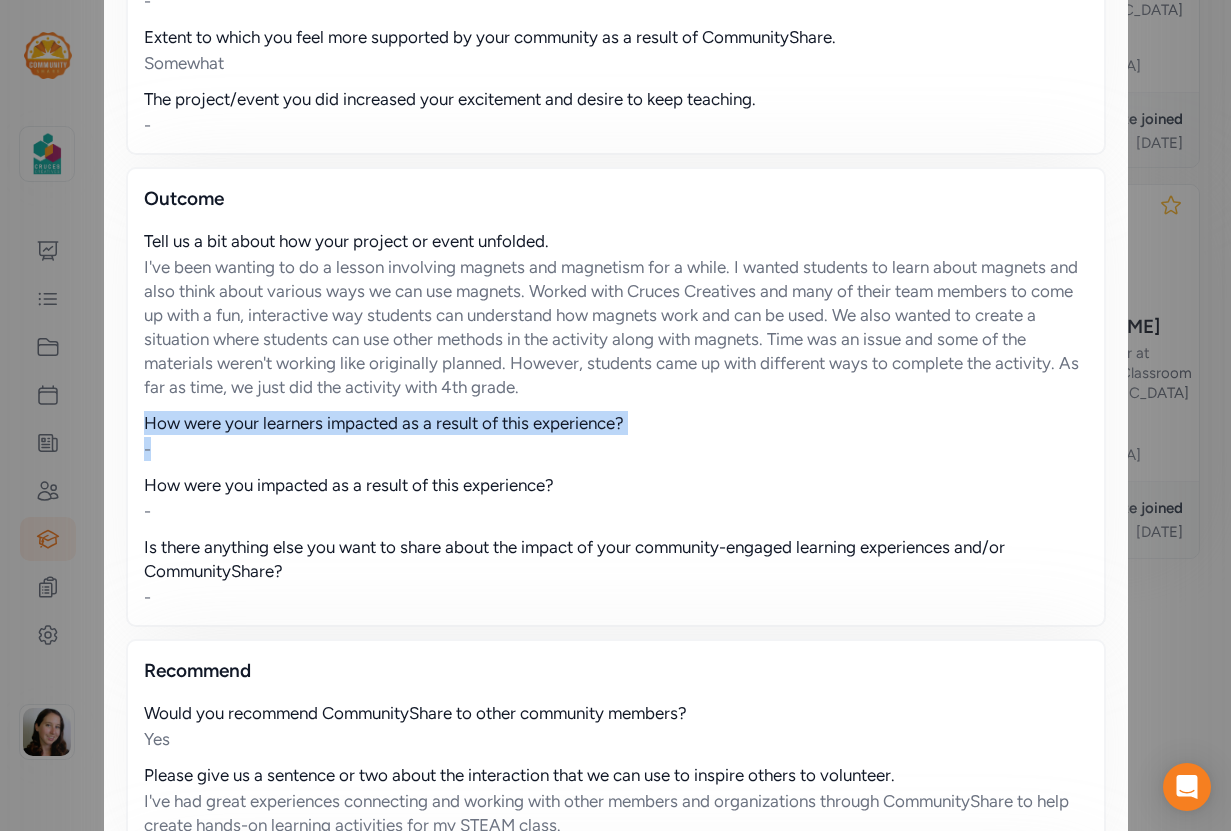 drag, startPoint x: 659, startPoint y: 432, endPoint x: 86, endPoint y: 416, distance: 573.2233 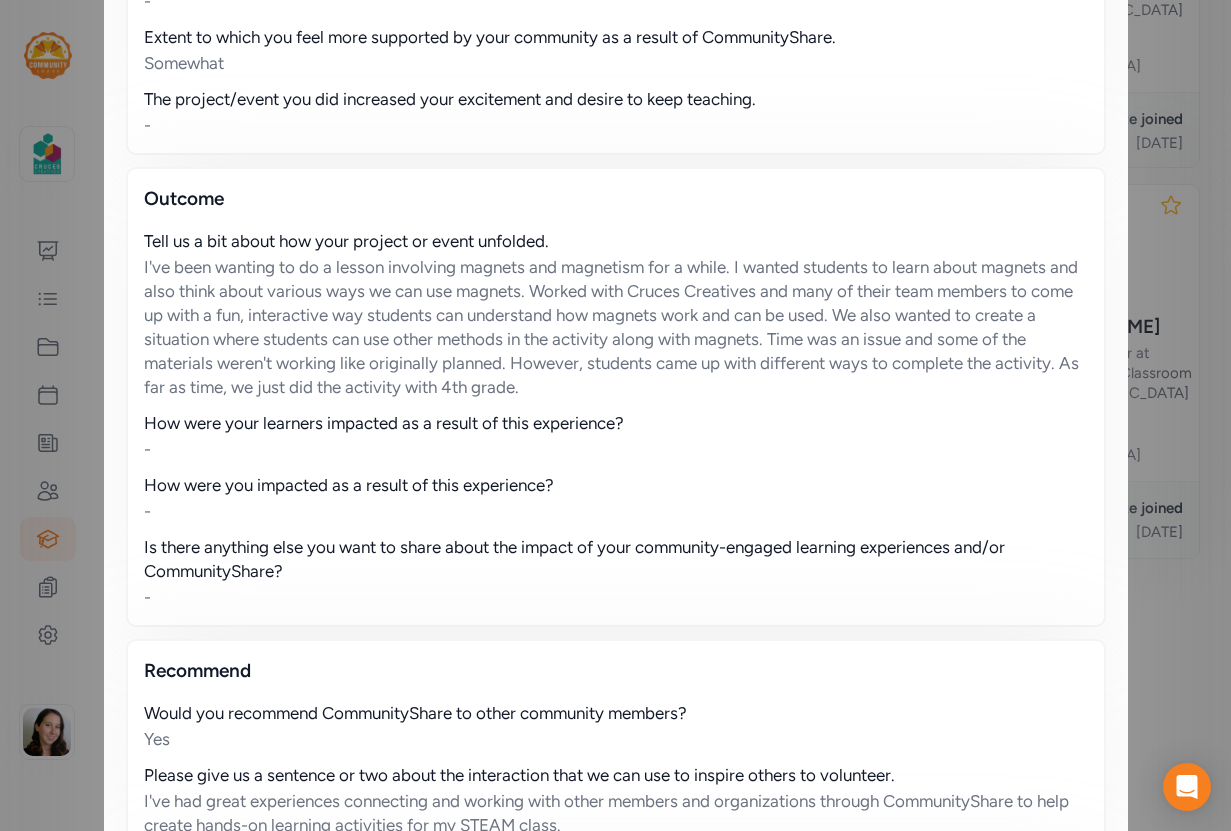 click on "-" at bounding box center [616, 449] 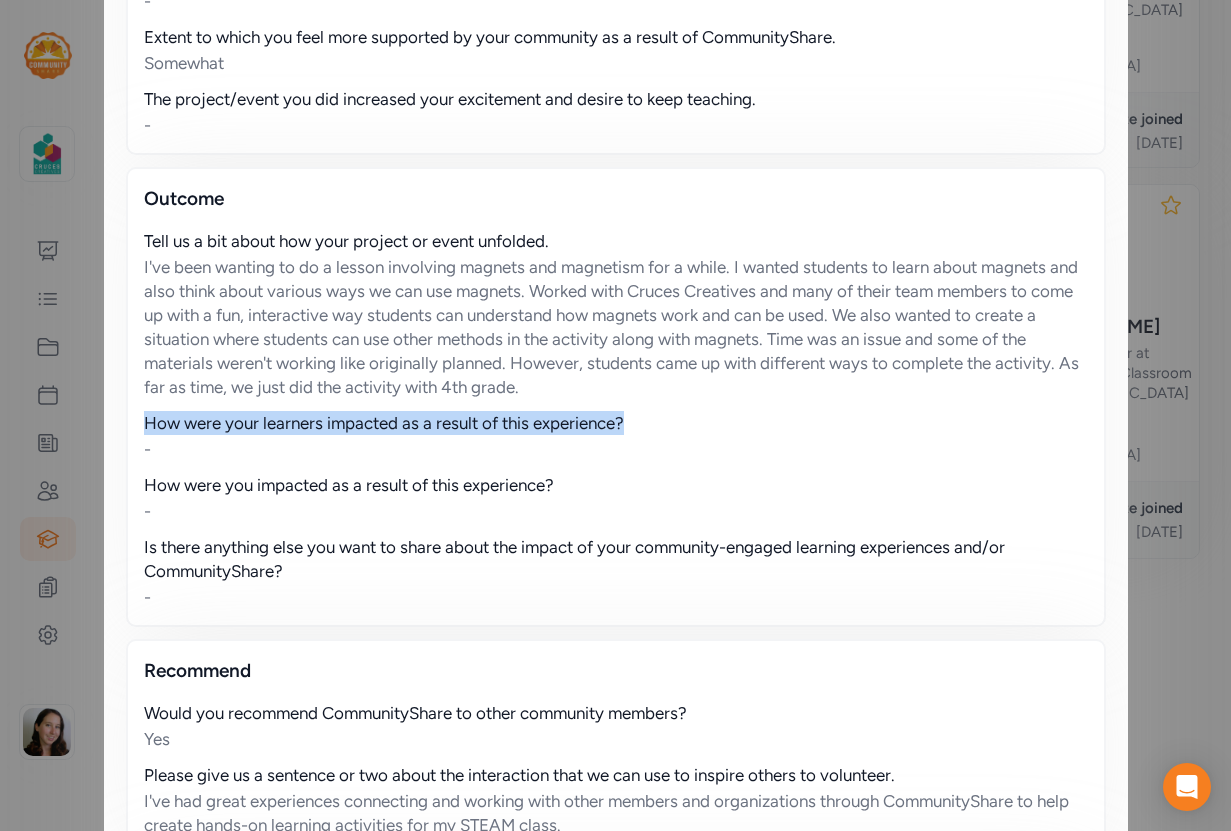 drag, startPoint x: 522, startPoint y: 420, endPoint x: 141, endPoint y: 425, distance: 381.0328 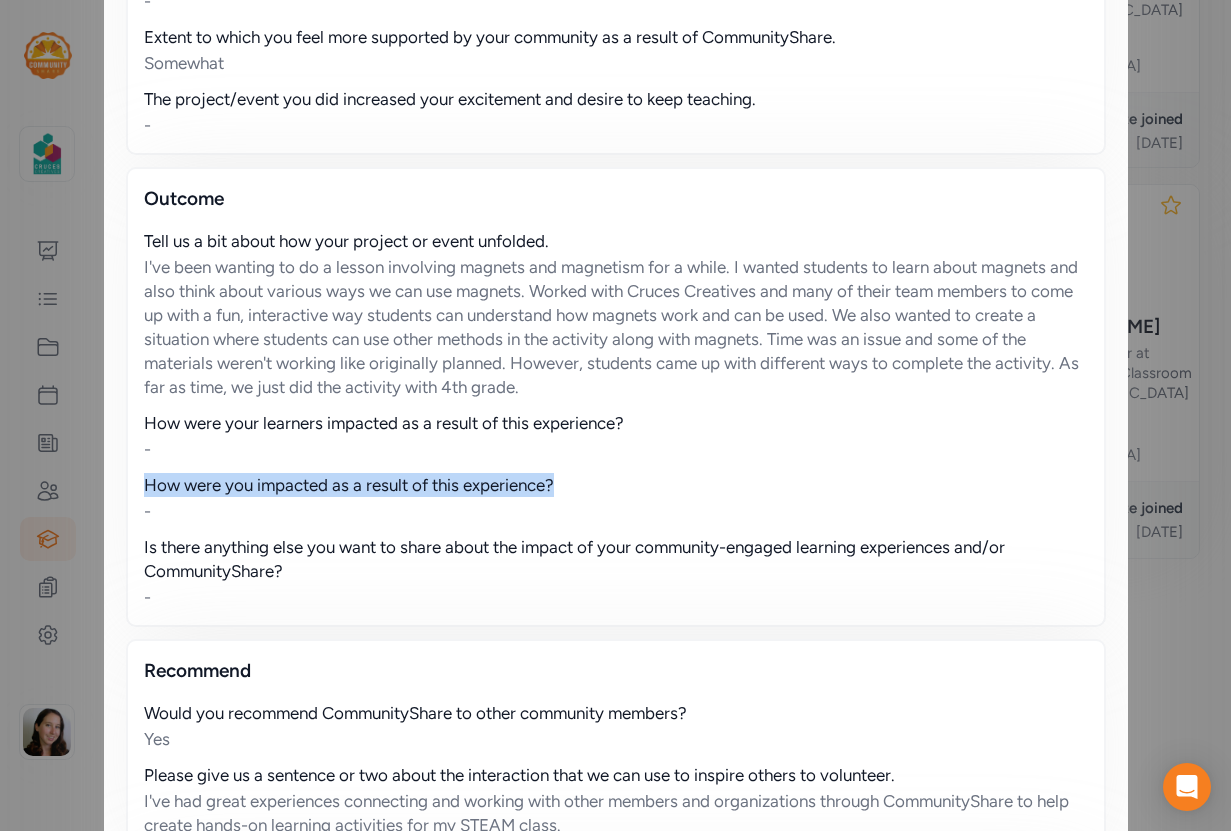drag, startPoint x: 570, startPoint y: 486, endPoint x: 139, endPoint y: 481, distance: 431.029 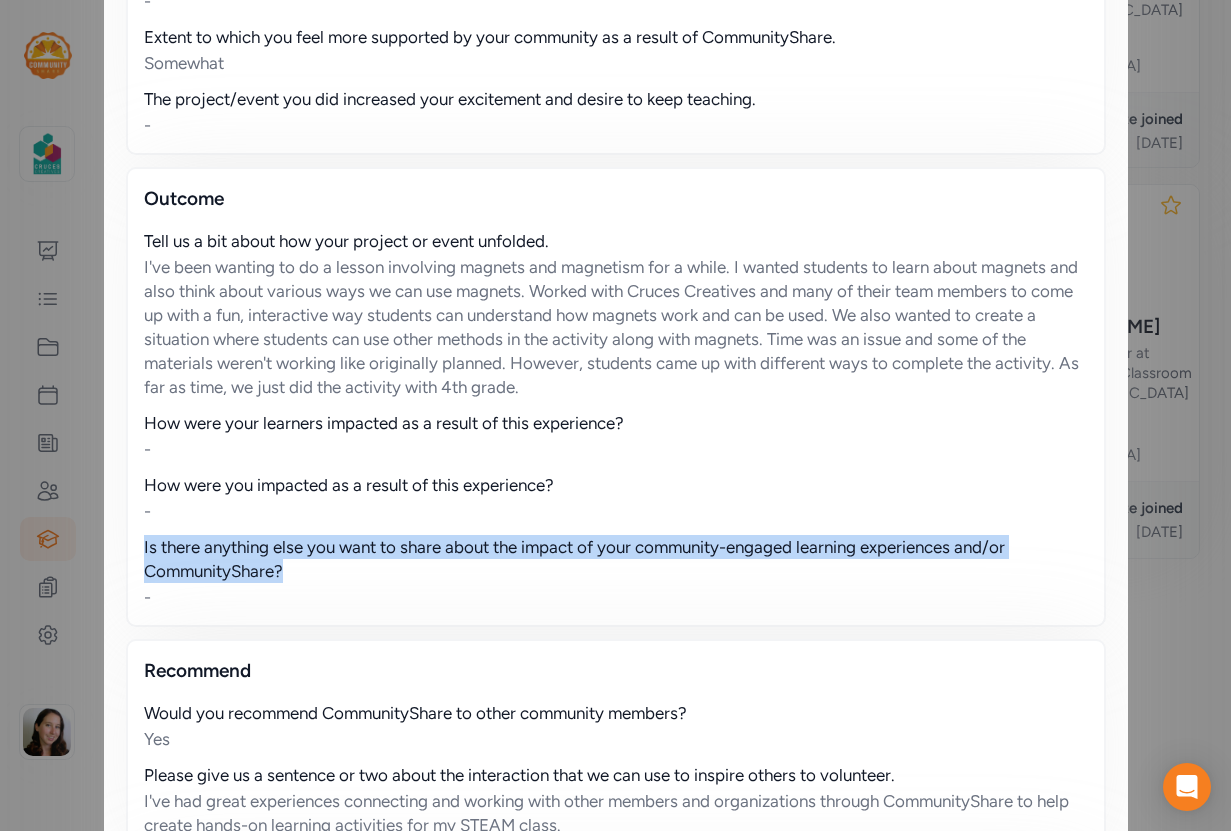 drag, startPoint x: 304, startPoint y: 564, endPoint x: 303, endPoint y: 543, distance: 21.023796 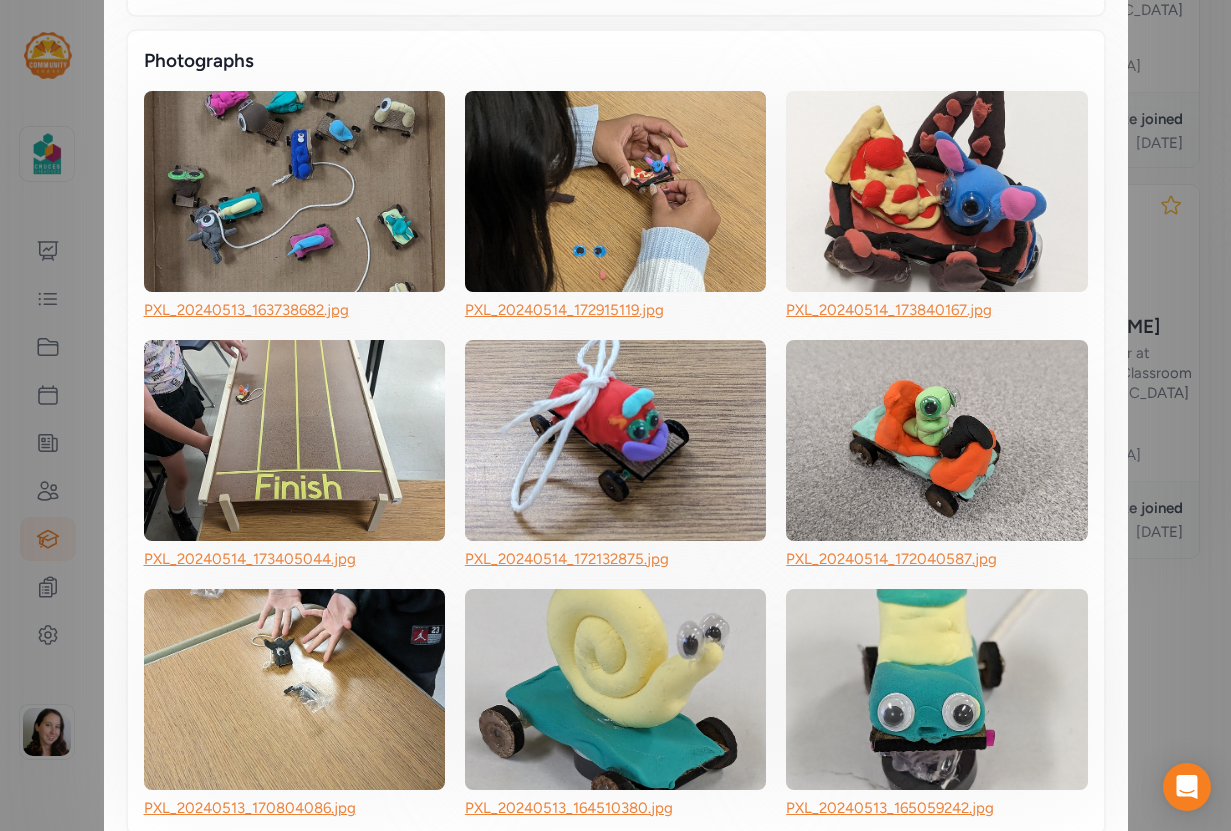 scroll, scrollTop: 2024, scrollLeft: 0, axis: vertical 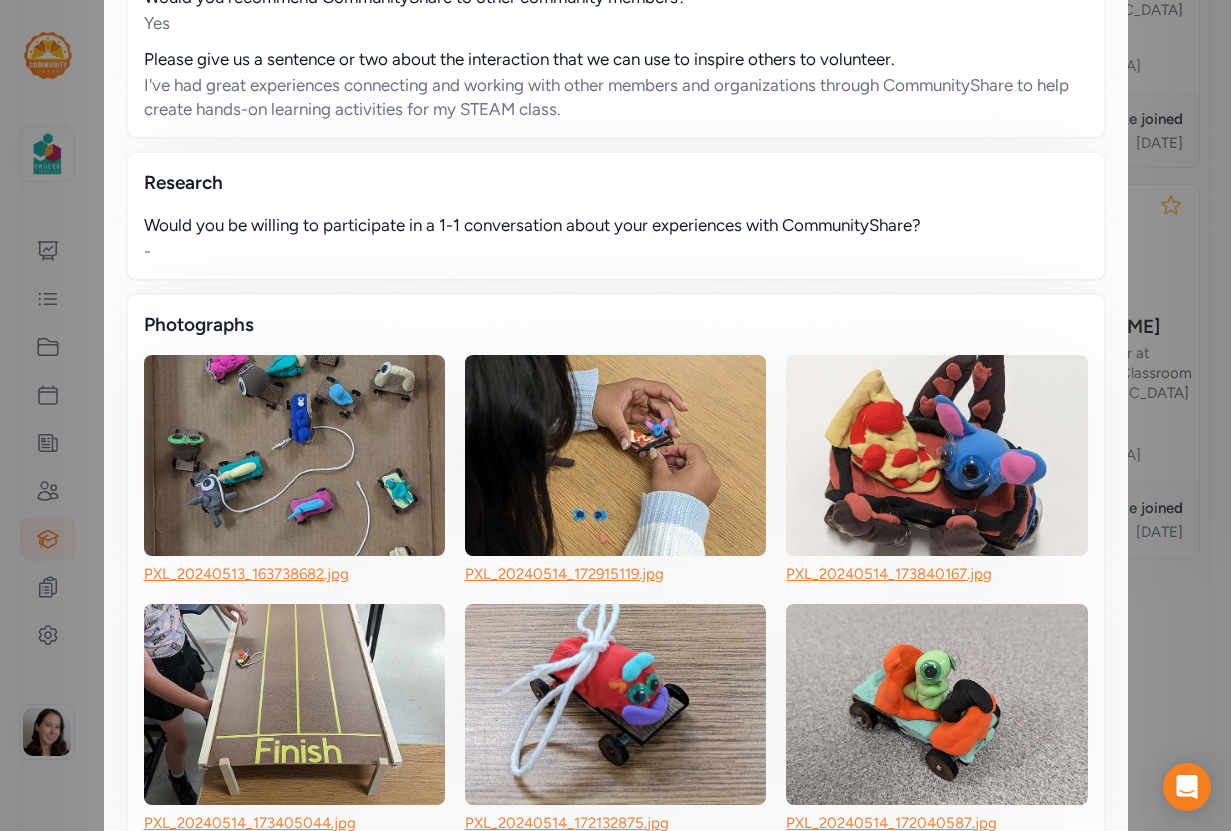 click on "Close Evaluation COMPLETE Project Evaluation (Educator) [PERSON_NAME] Creator · Evaluation created  [DATE] Complete Completed  [DATE] Evaluation Notes ( 0 ) Add note Project The experience the evaluation is for. How do magnets work? How do magnets work? How can I best propel my car through a track?
Have students experience the power of magnetic fields, explore how those fields impact speed and velocity, compare magnetic field propulsion to other forms of propulsion in an engineering challenge or getting their mini cars across the finish line. The students will be exposed to art sculptures principles as they form their own car.  Date Range [DATE]  -  [DATE] Creator [PERSON_NAME][GEOGRAPHIC_DATA] [GEOGRAPHIC_DATA] 4 0 2 Response What the educator said about their experience. Students How many students were impacted by this activity? 200 Student Reflections Please rate any changes you observed with your learner(s) as a result of the interaction. Learner(s) were more engaged. Significantly" at bounding box center (615, -443) 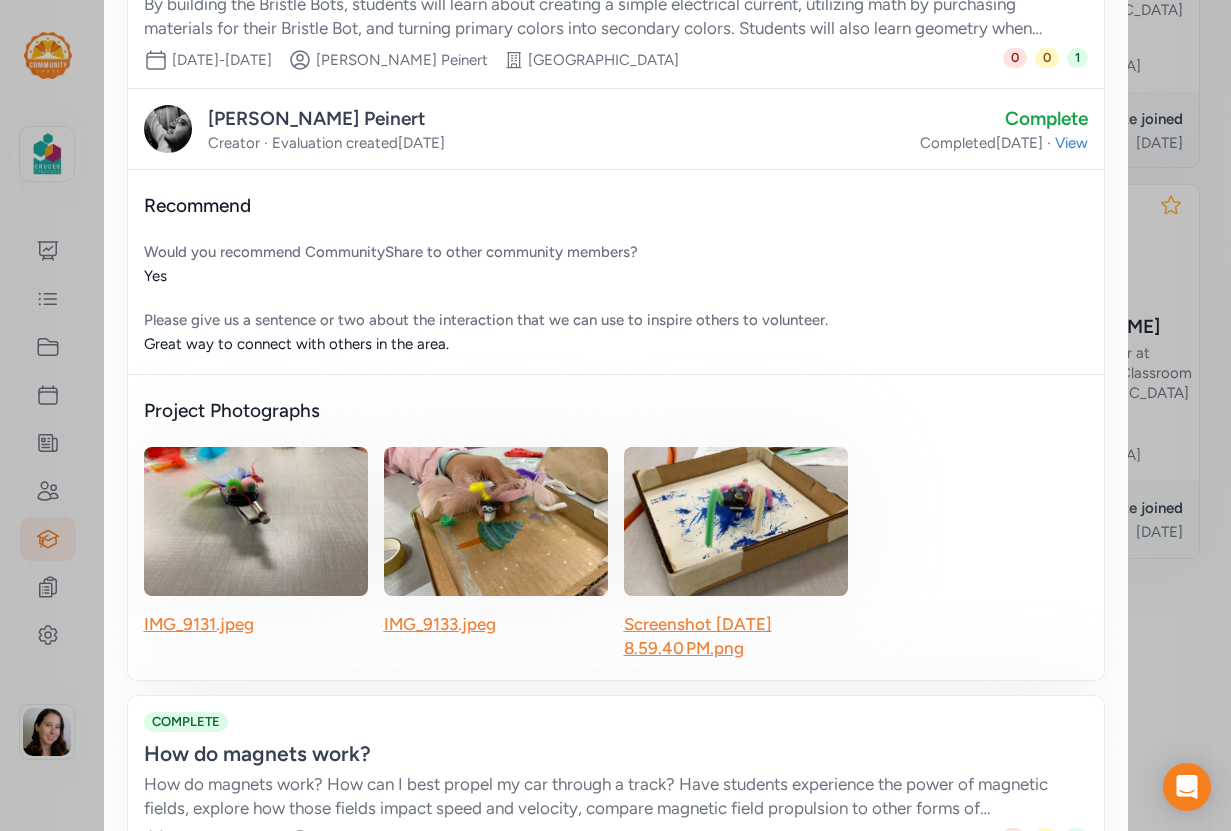 scroll, scrollTop: 0, scrollLeft: 0, axis: both 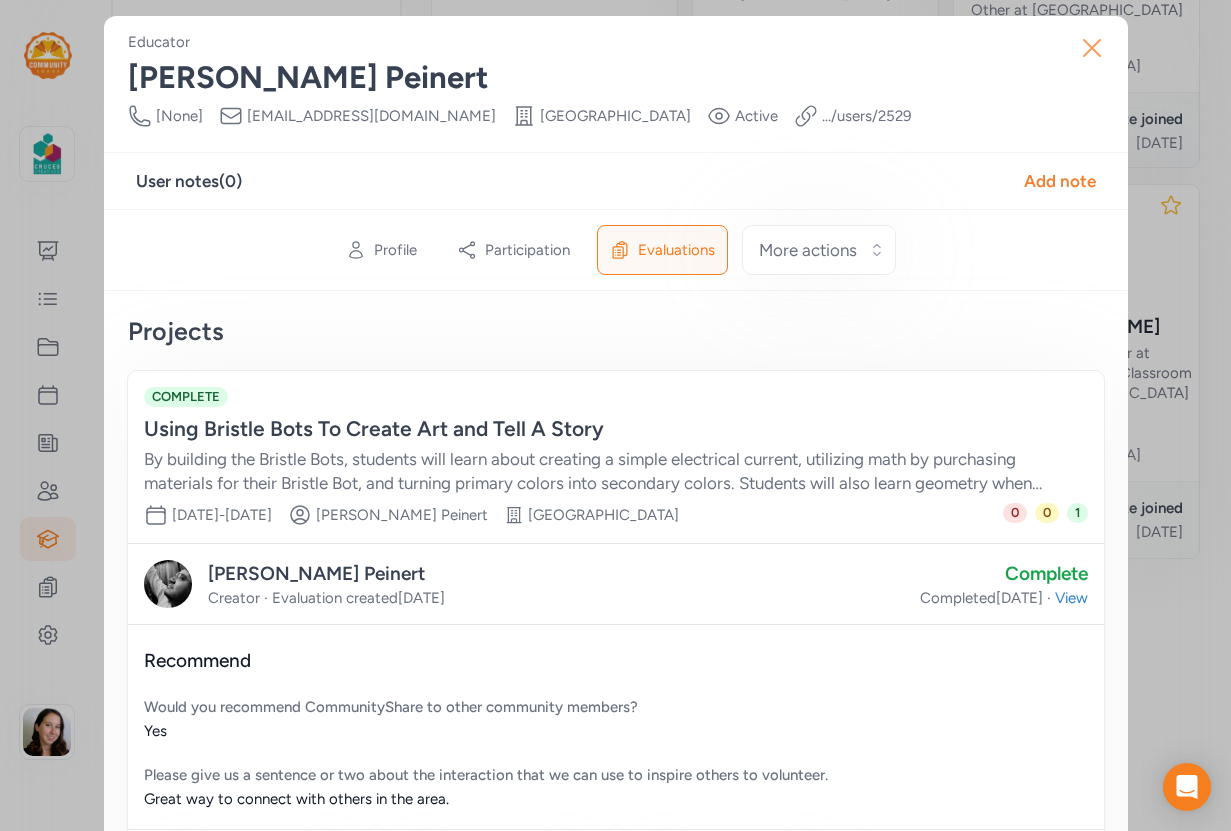 click 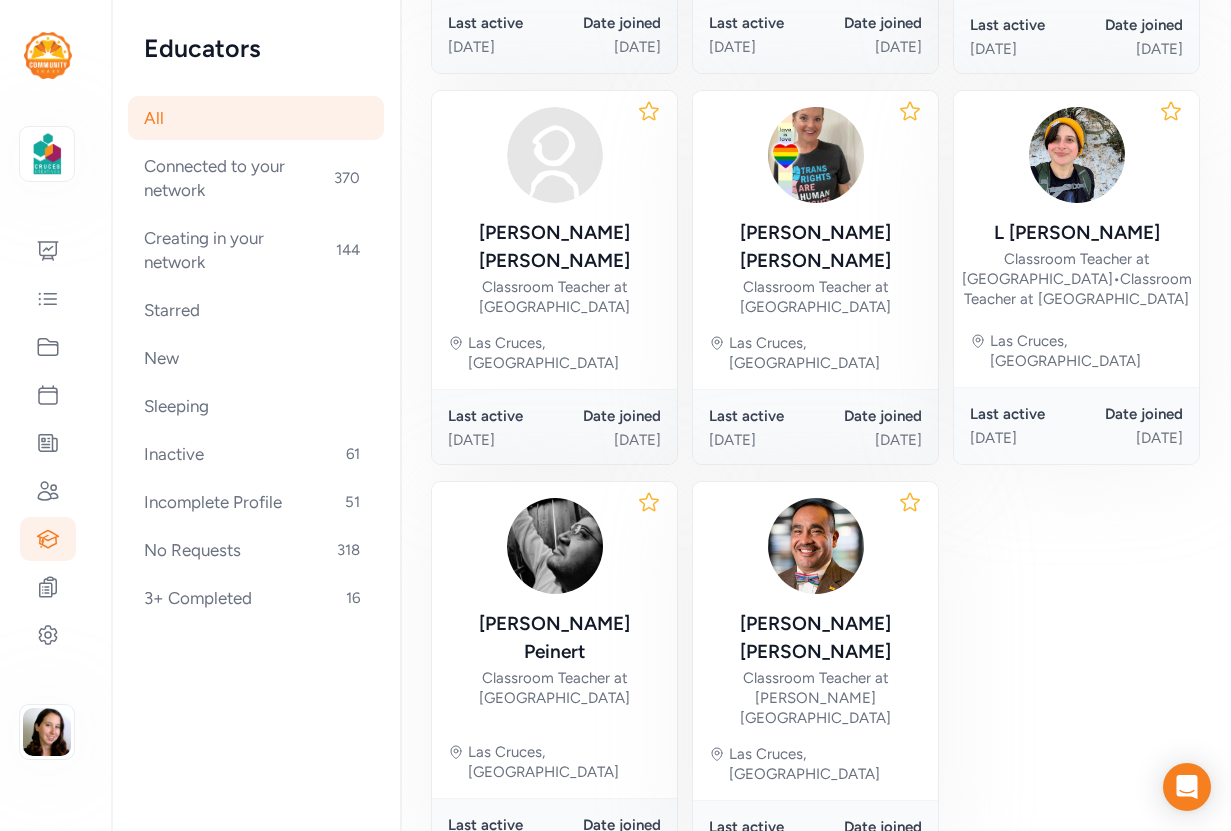 scroll, scrollTop: 731, scrollLeft: 0, axis: vertical 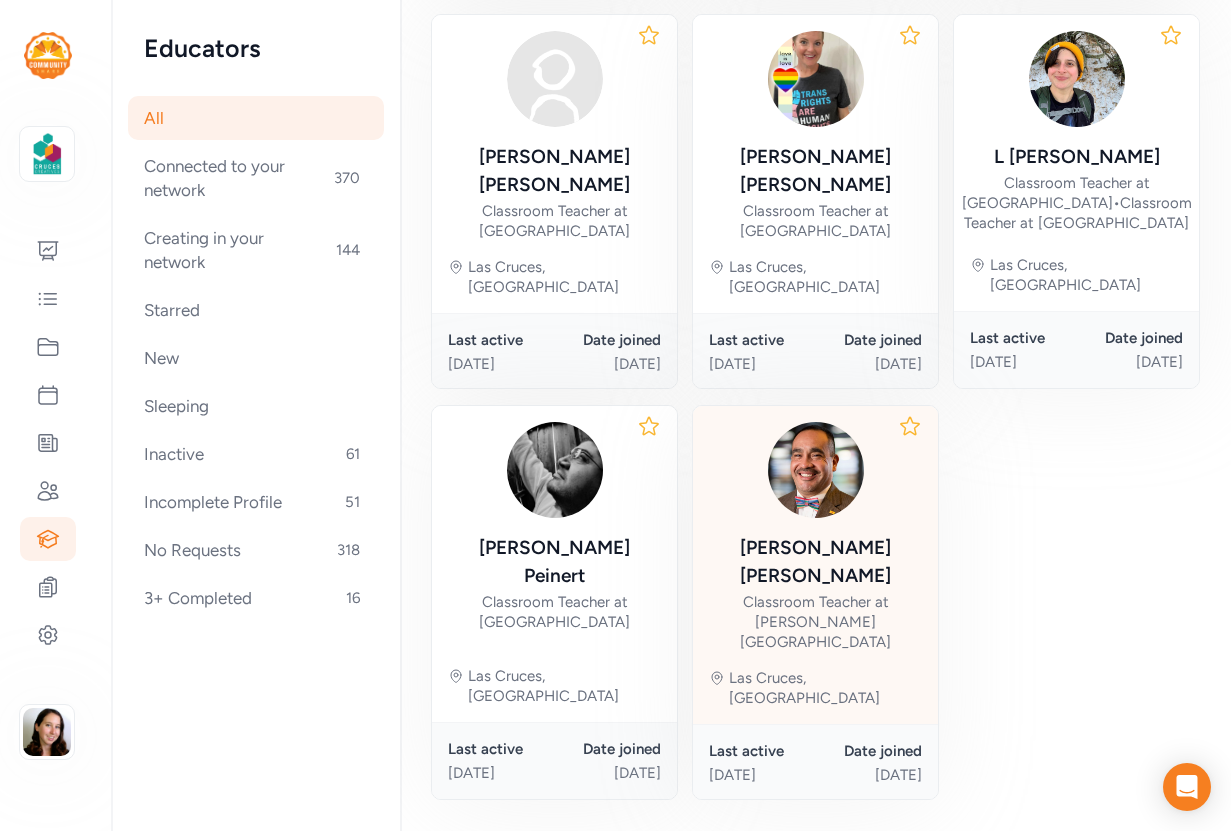 click on "[PERSON_NAME] Classroom Teacher at [PERSON_NAME][GEOGRAPHIC_DATA]" at bounding box center (815, 537) 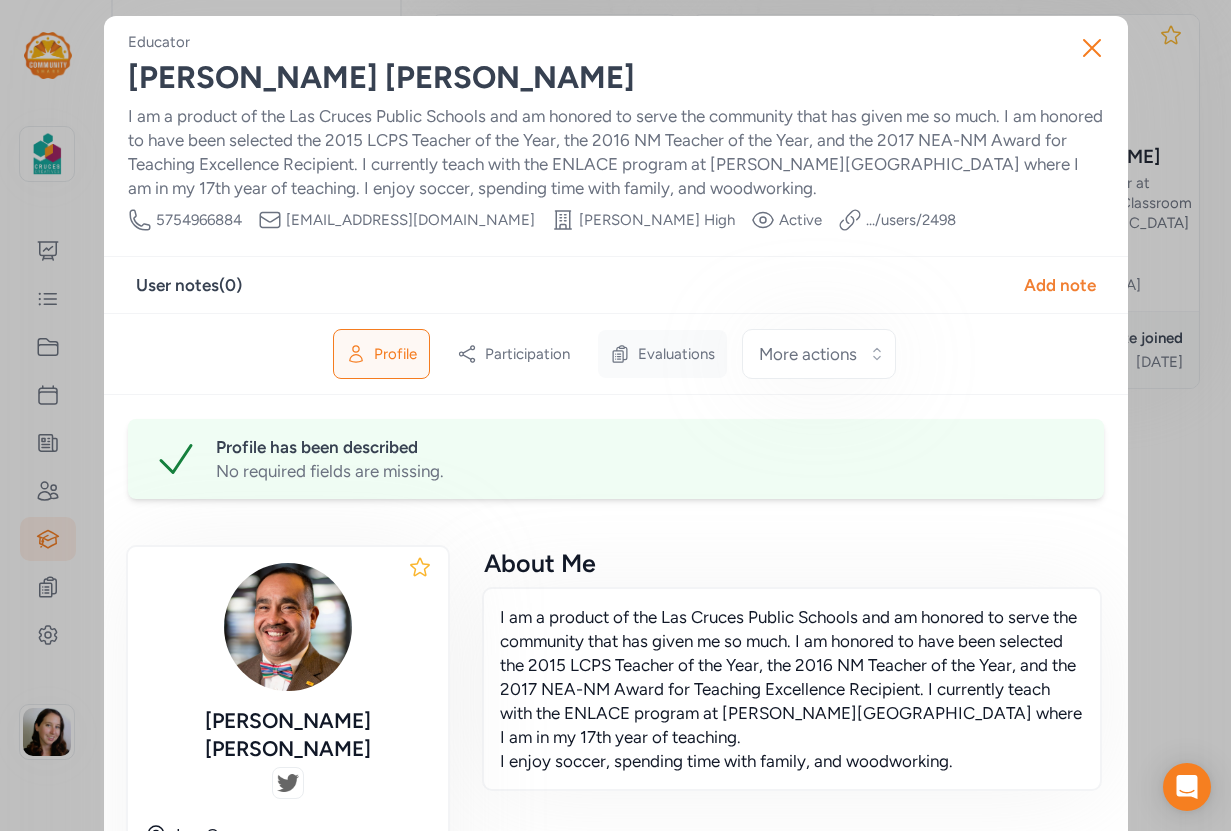 click 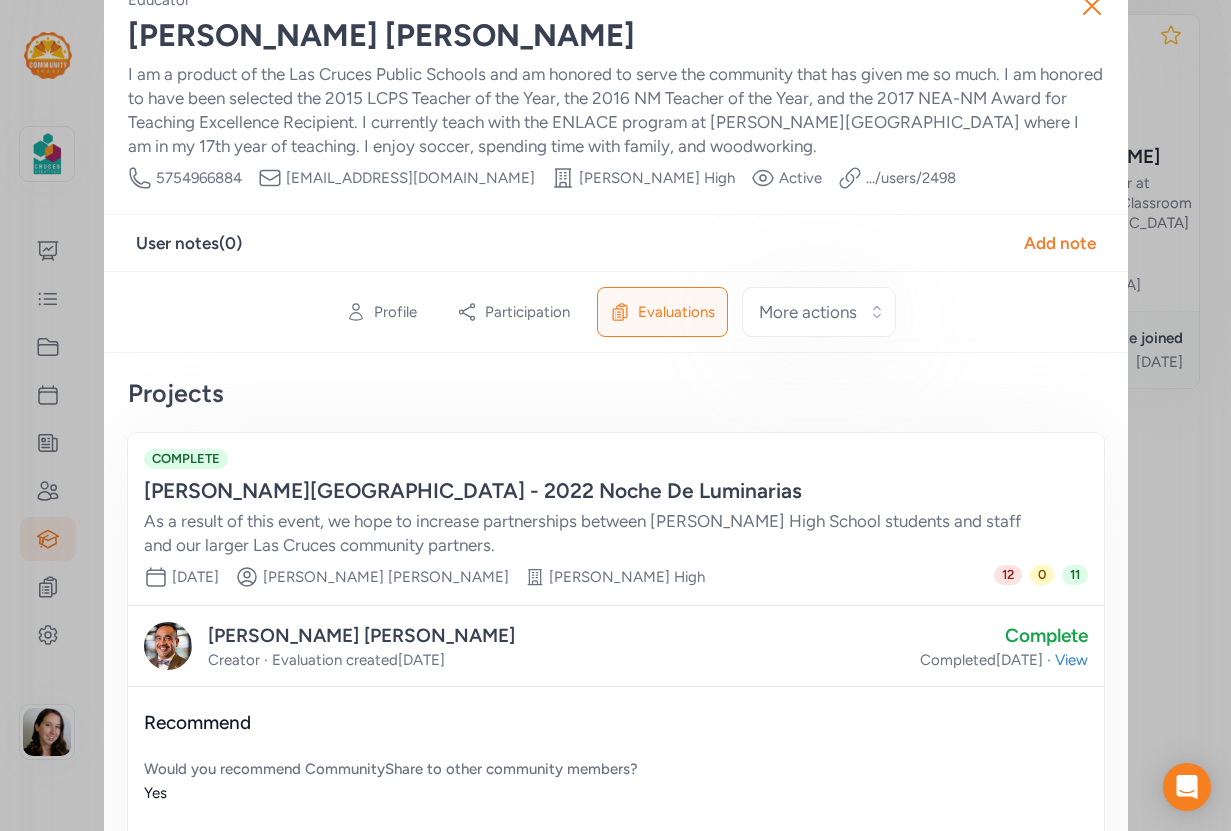 scroll, scrollTop: 153, scrollLeft: 0, axis: vertical 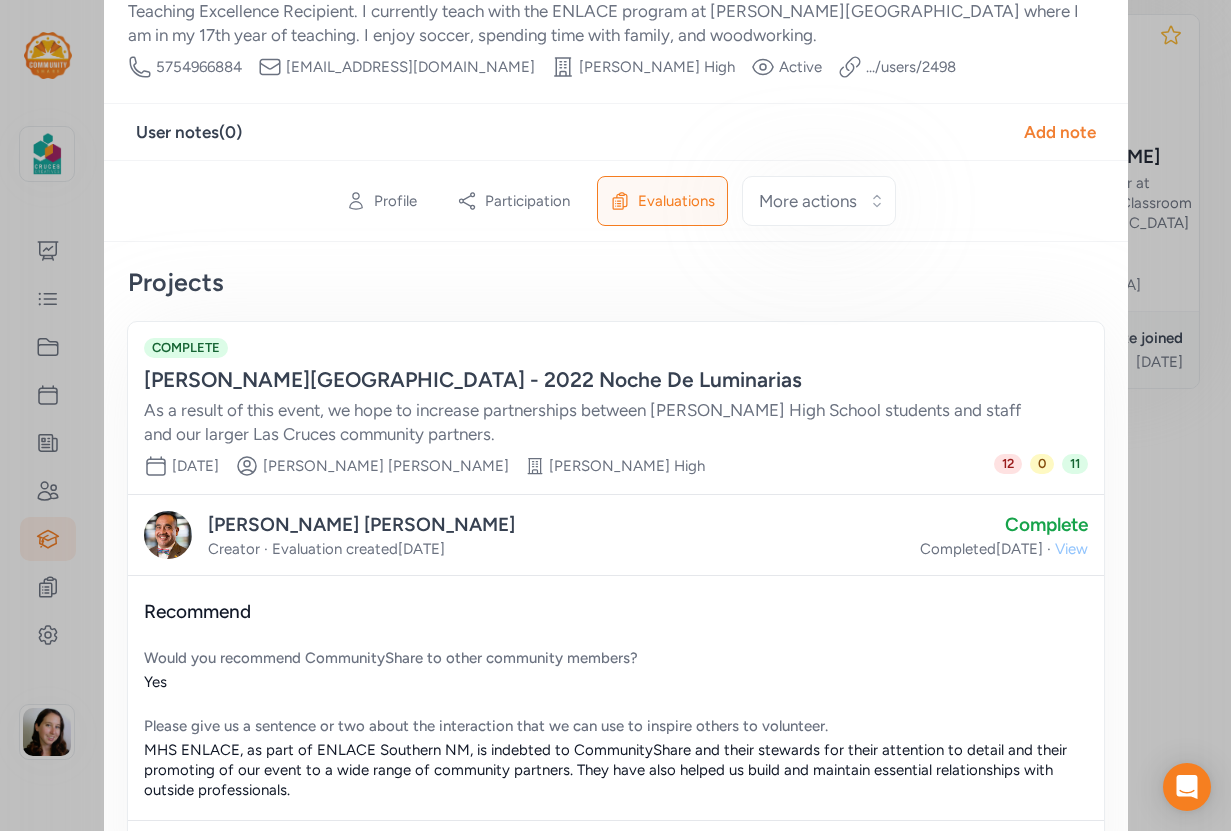 click on "View" at bounding box center [1071, 549] 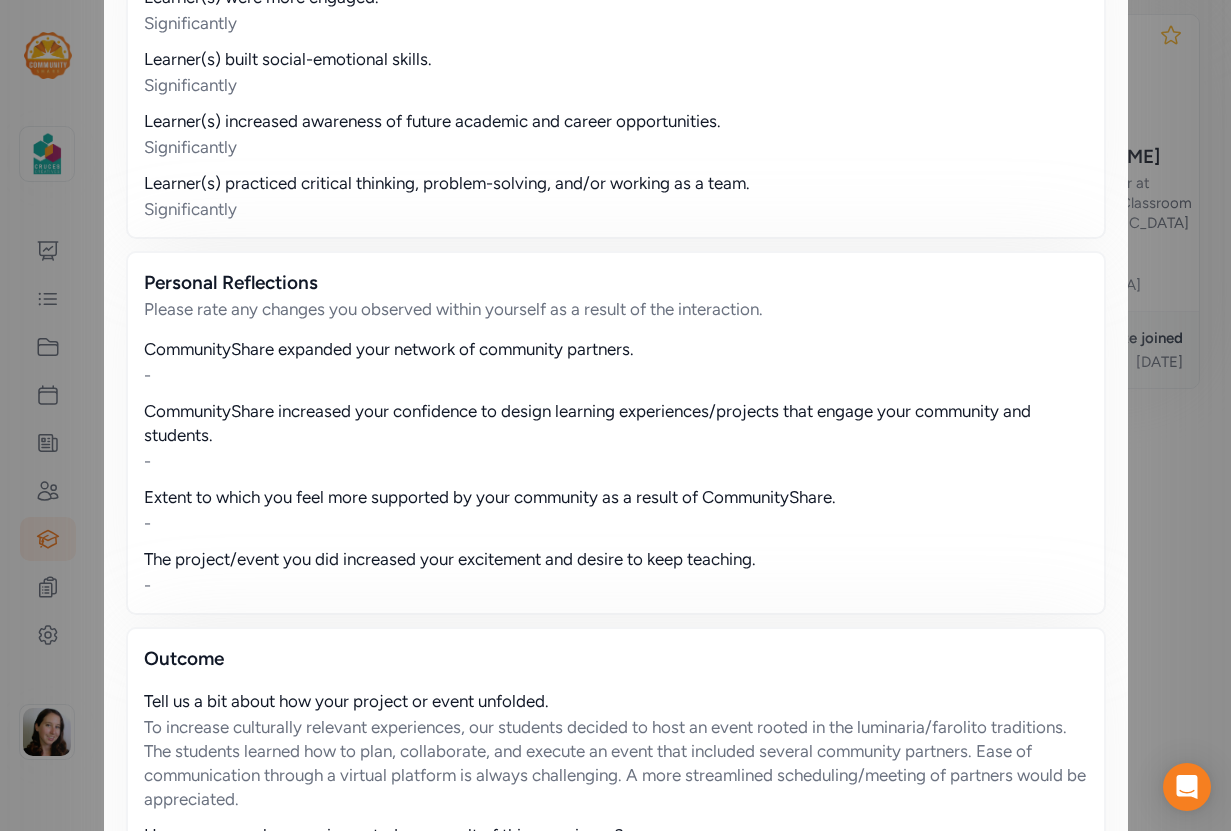 scroll, scrollTop: 853, scrollLeft: 0, axis: vertical 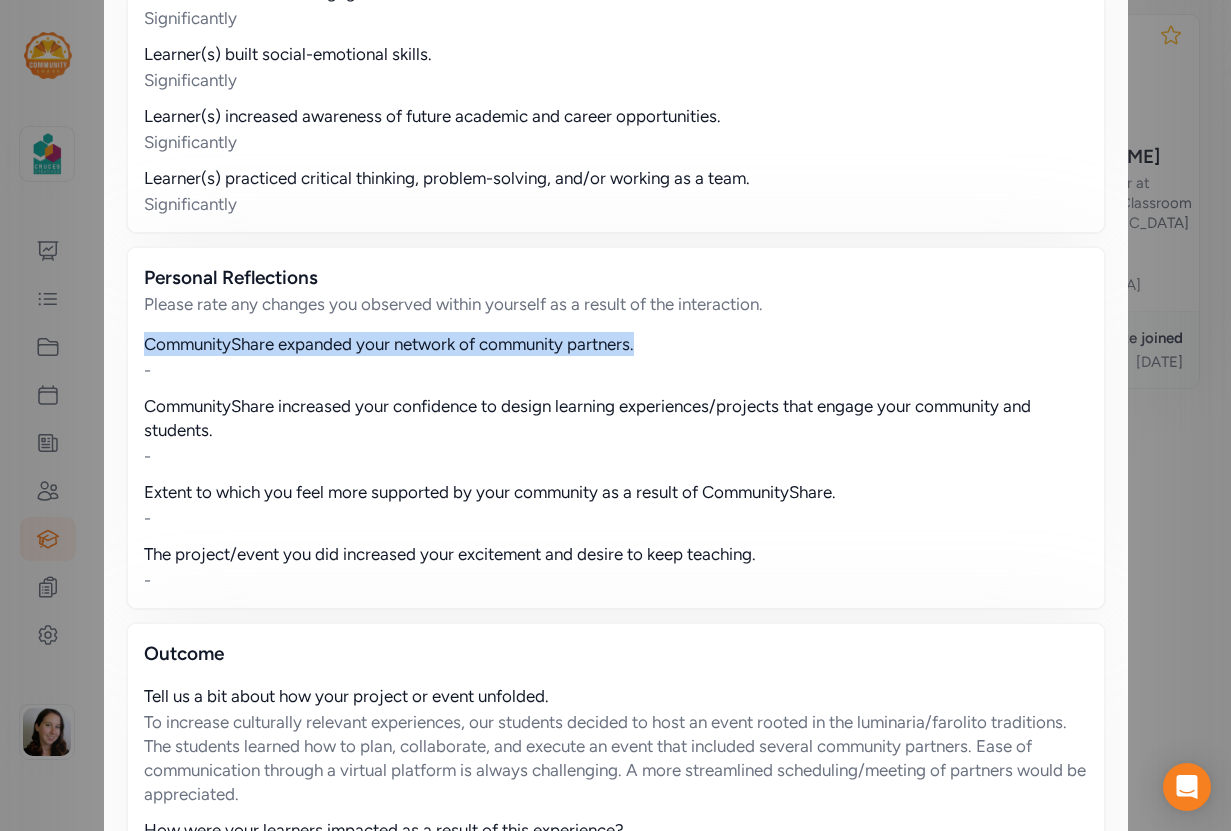 drag, startPoint x: 636, startPoint y: 348, endPoint x: 139, endPoint y: 344, distance: 497.01608 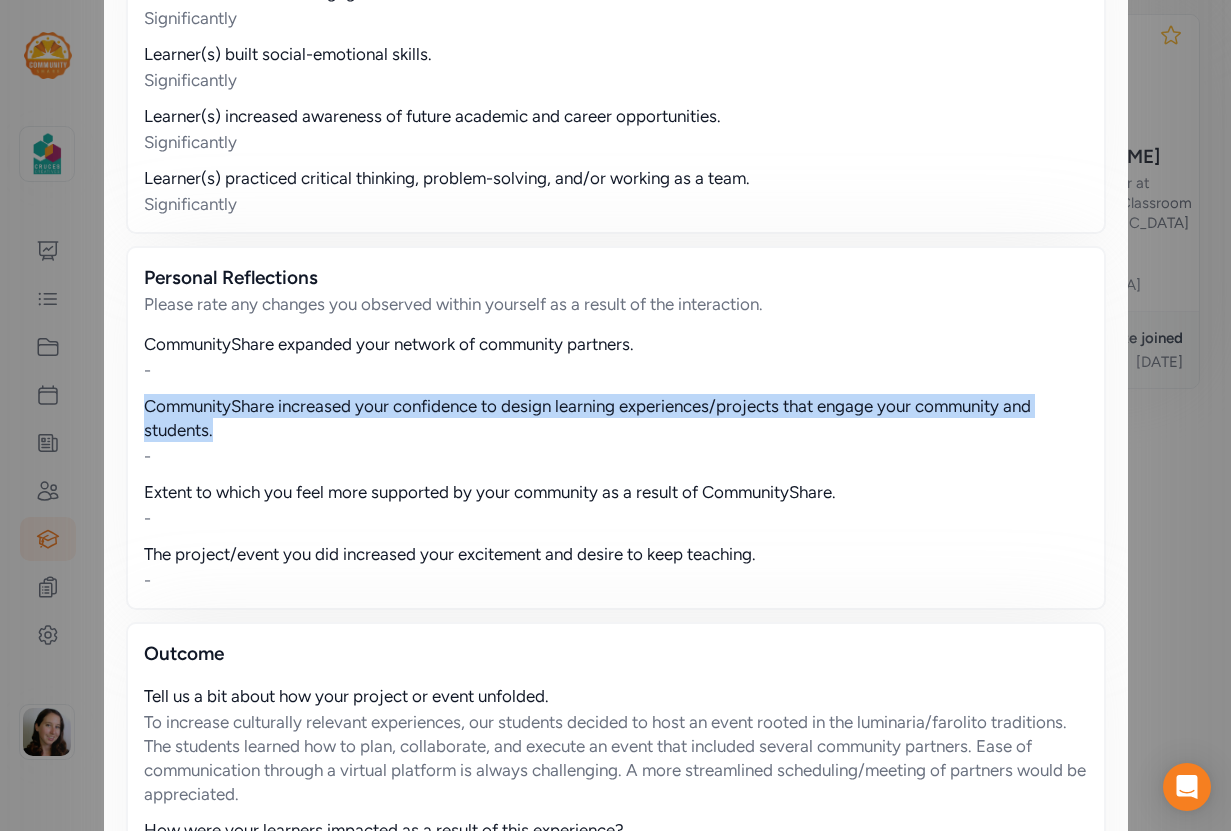drag, startPoint x: 260, startPoint y: 432, endPoint x: 91, endPoint y: 409, distance: 170.5579 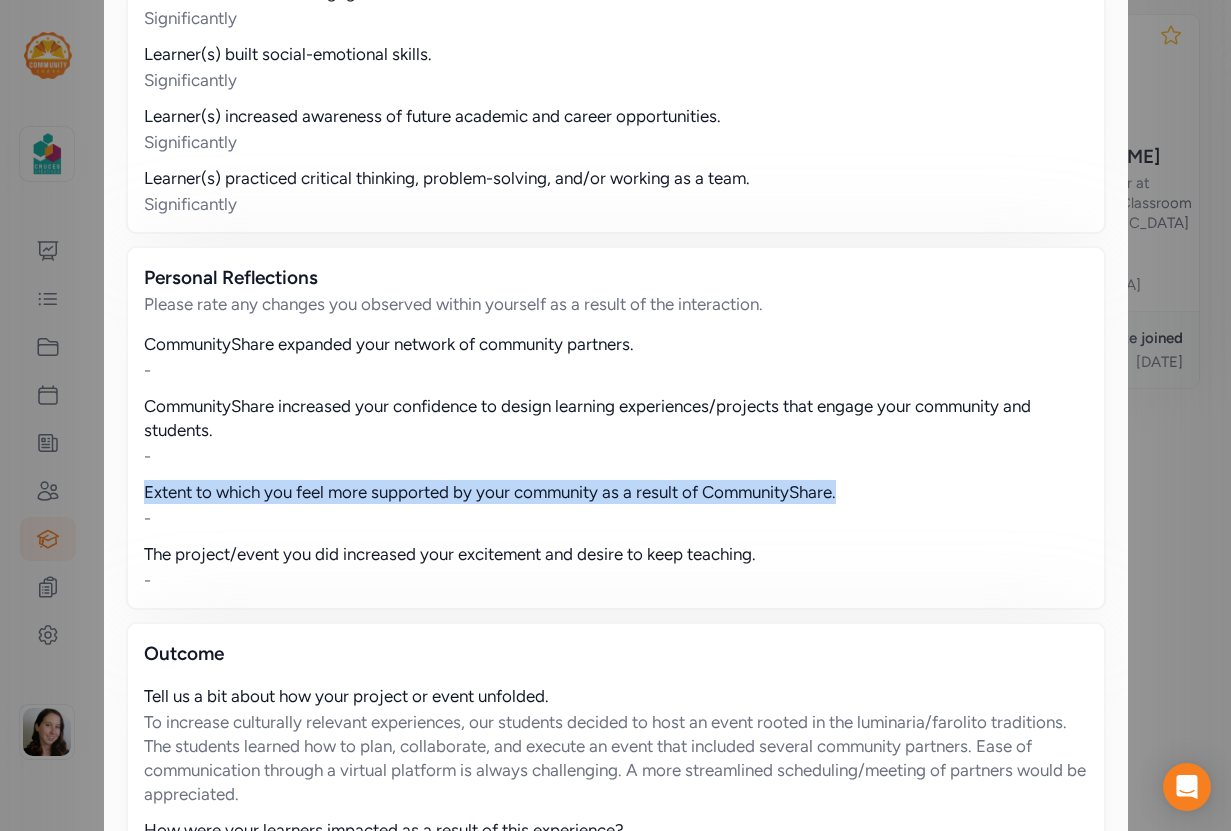 drag, startPoint x: 887, startPoint y: 493, endPoint x: 139, endPoint y: 495, distance: 748.0027 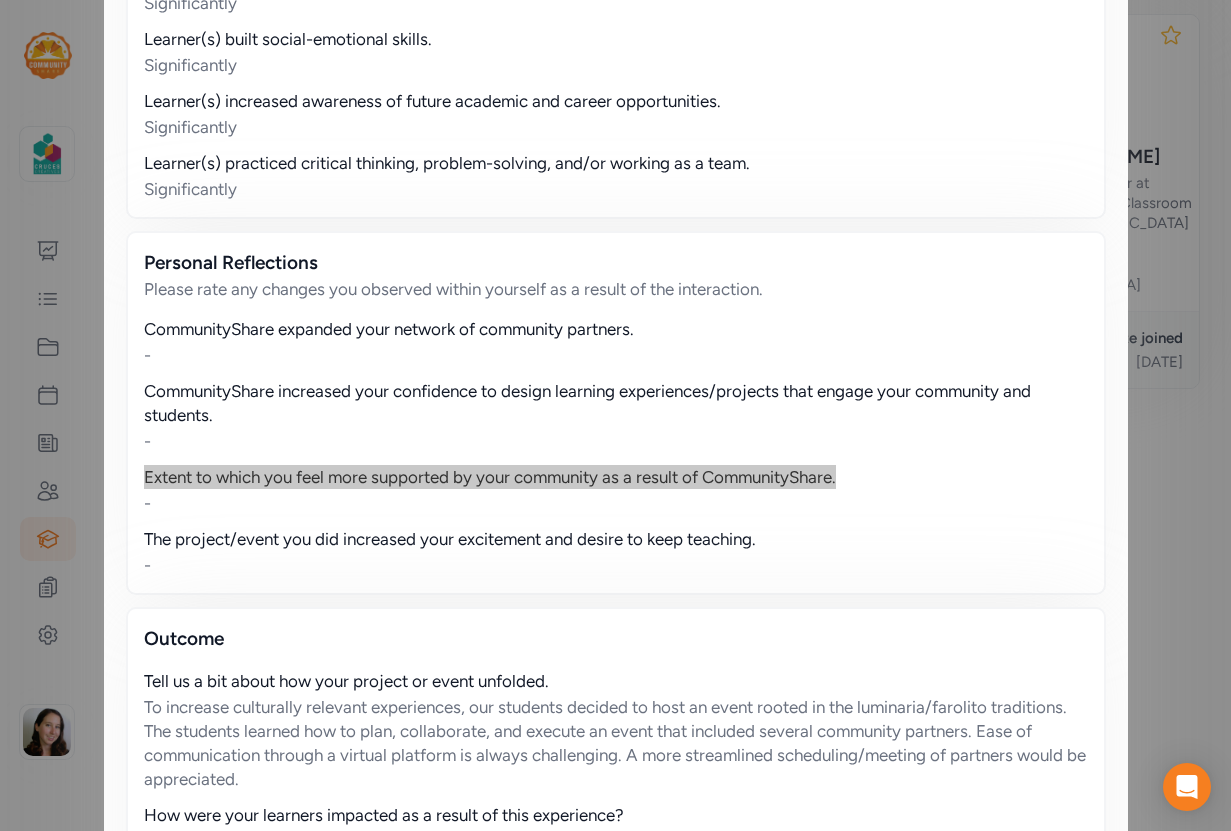 scroll, scrollTop: 891, scrollLeft: 0, axis: vertical 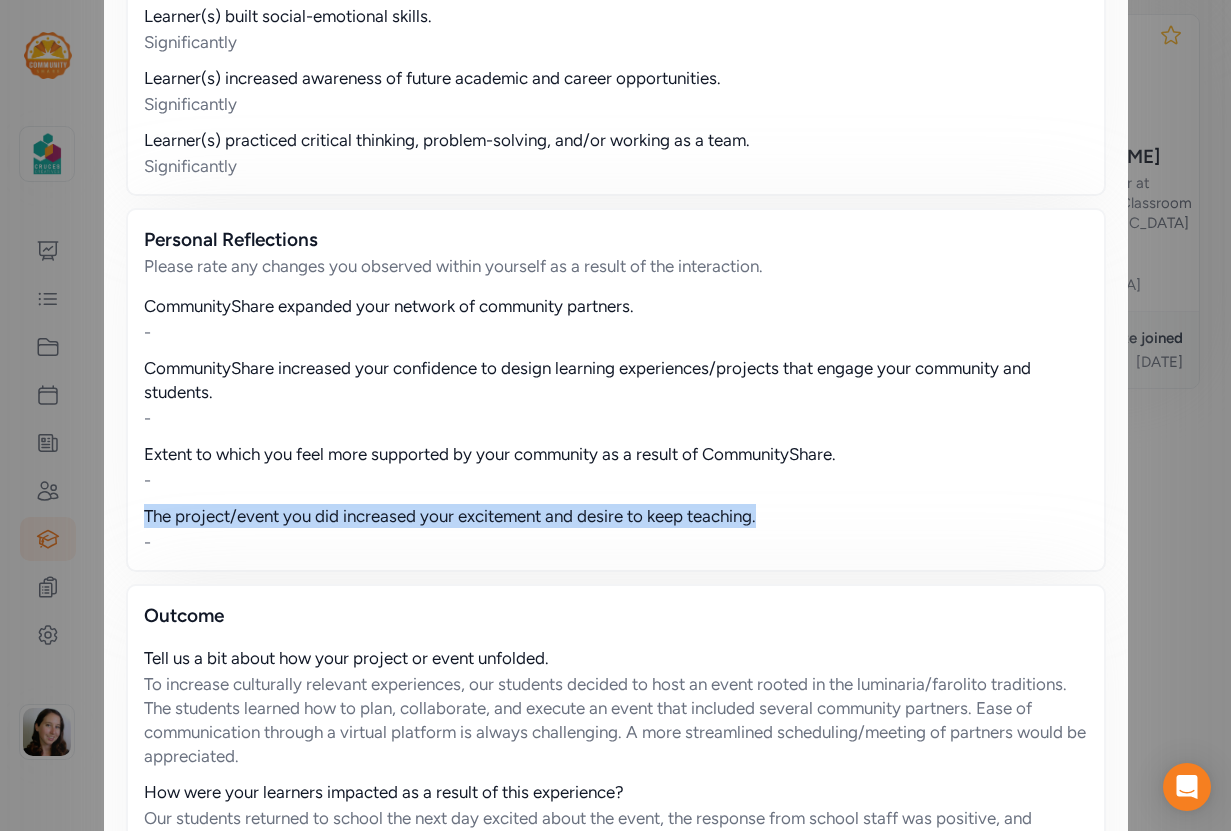 drag, startPoint x: 733, startPoint y: 522, endPoint x: 138, endPoint y: 522, distance: 595 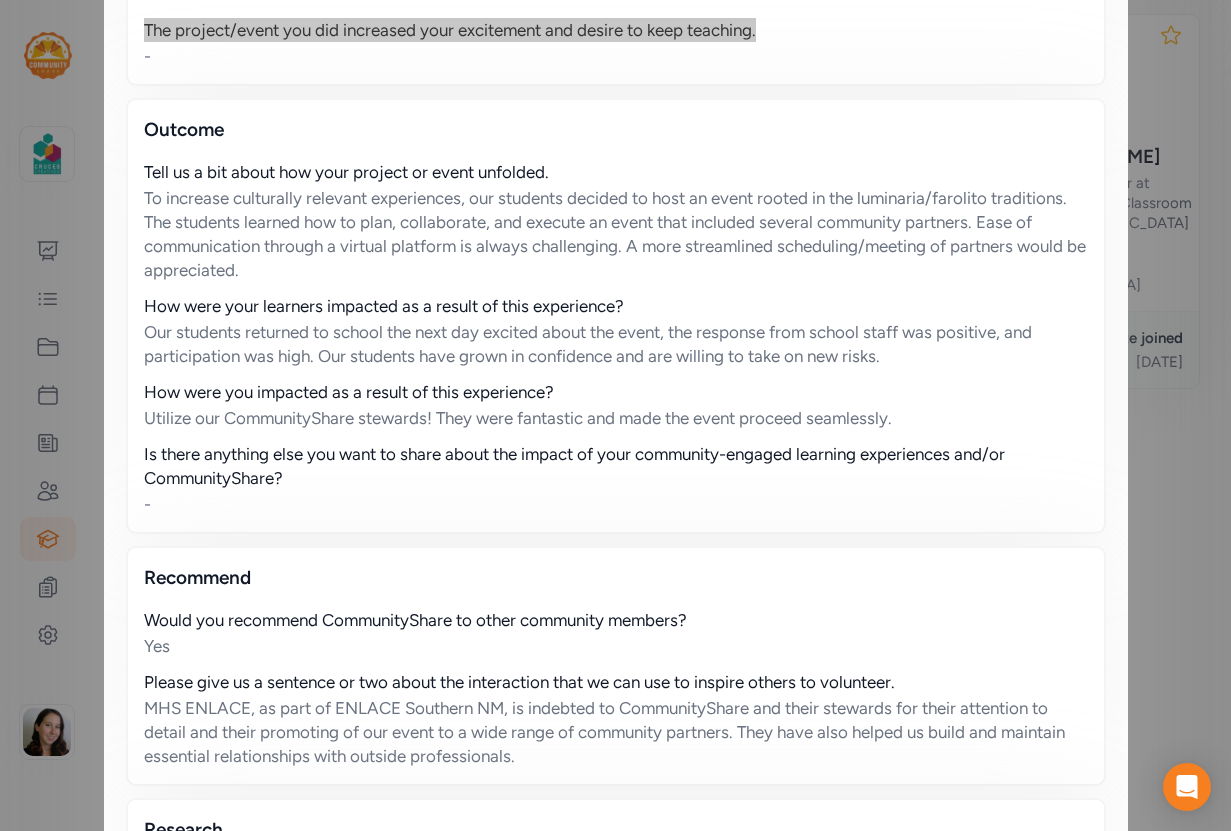 scroll, scrollTop: 1628, scrollLeft: 0, axis: vertical 